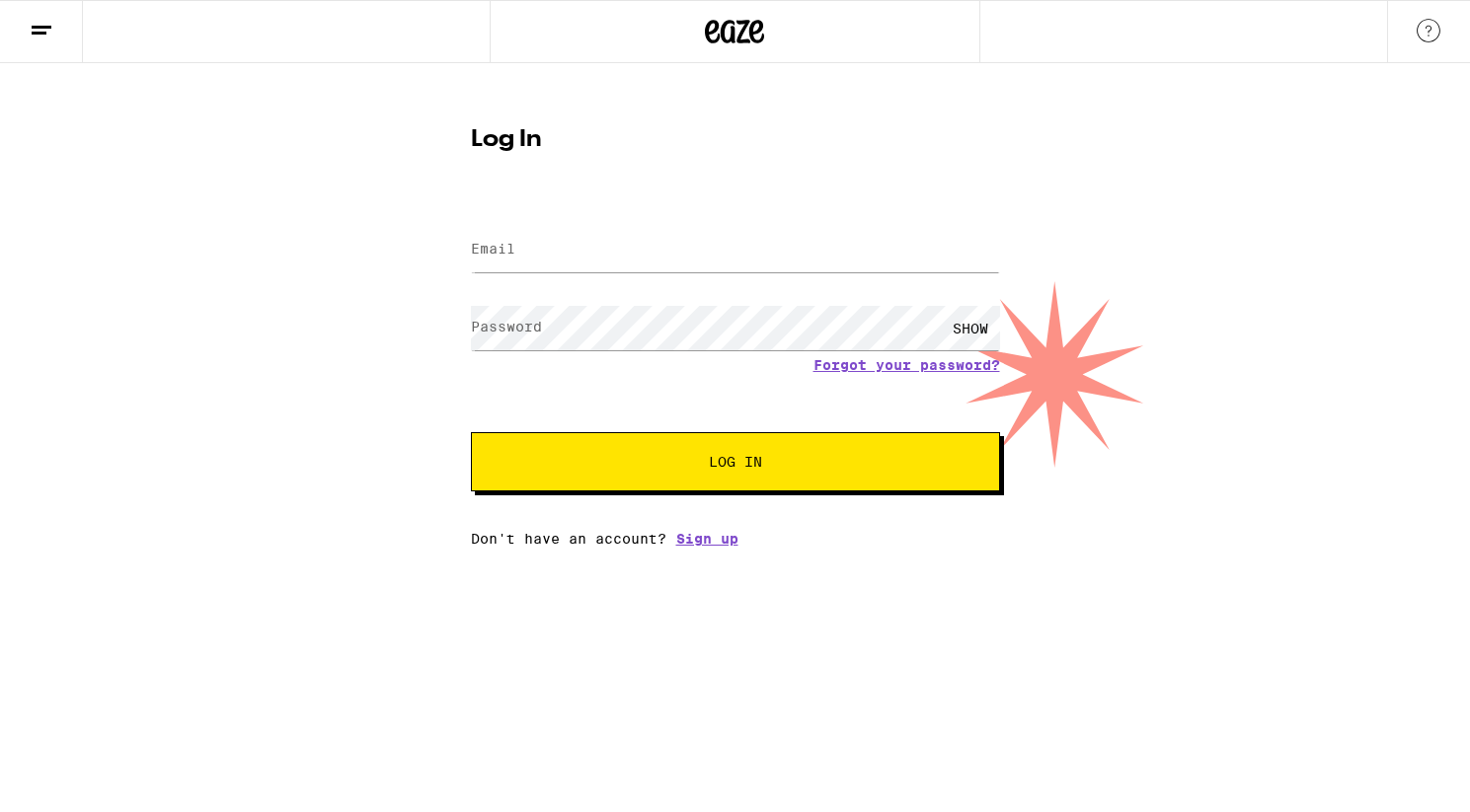 scroll, scrollTop: 0, scrollLeft: 0, axis: both 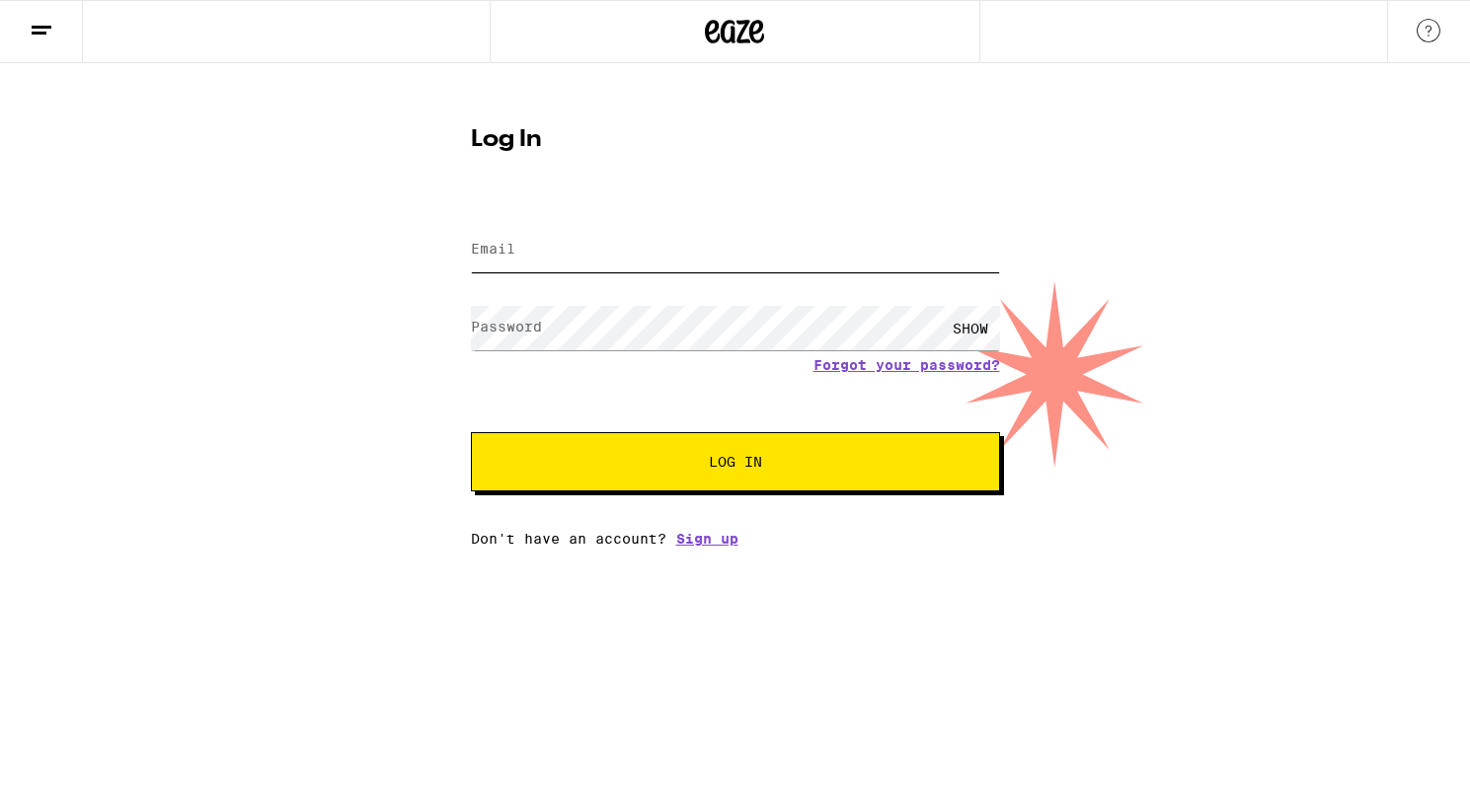 type on "[EMAIL]" 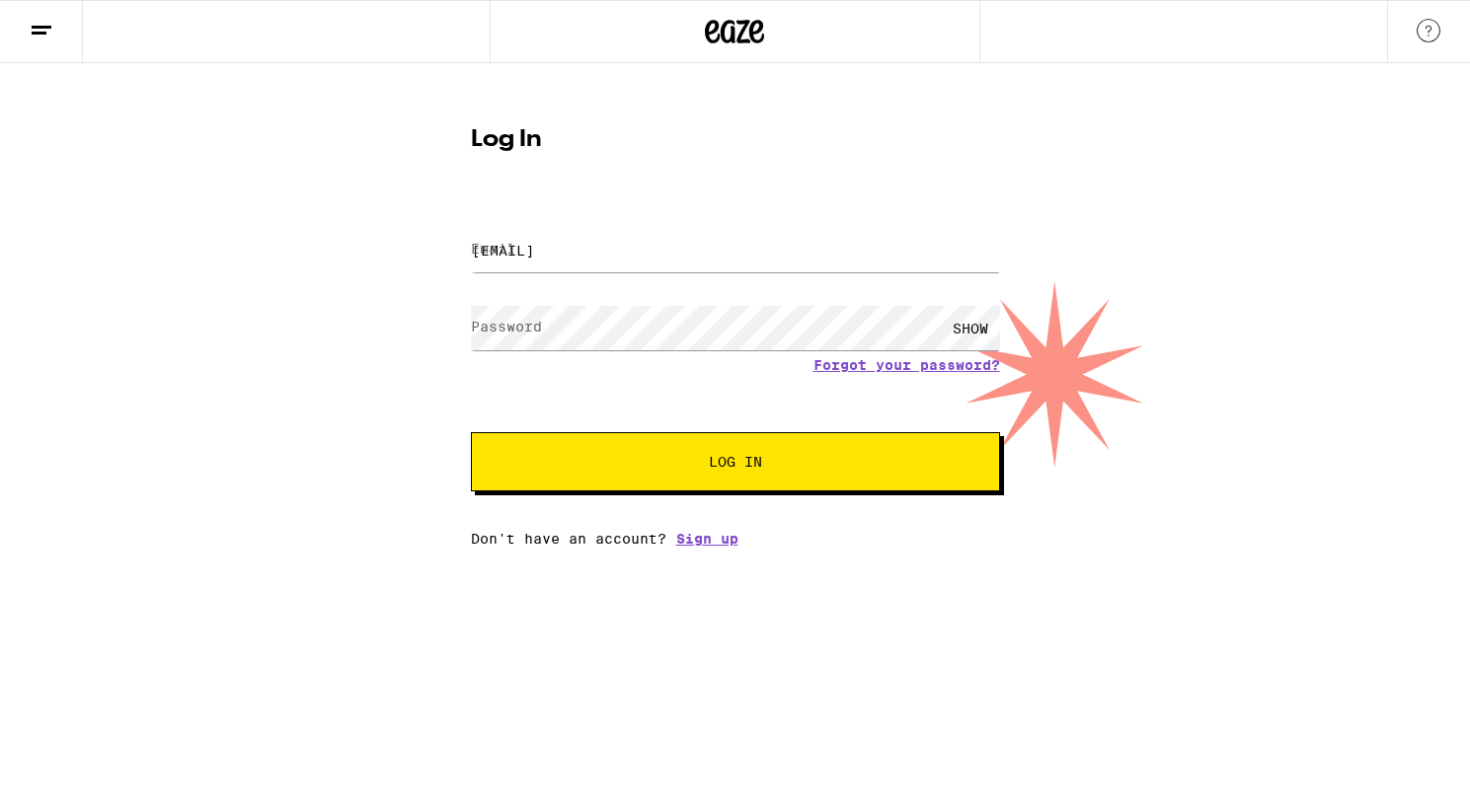 click on "Log In" at bounding box center (735, 462) 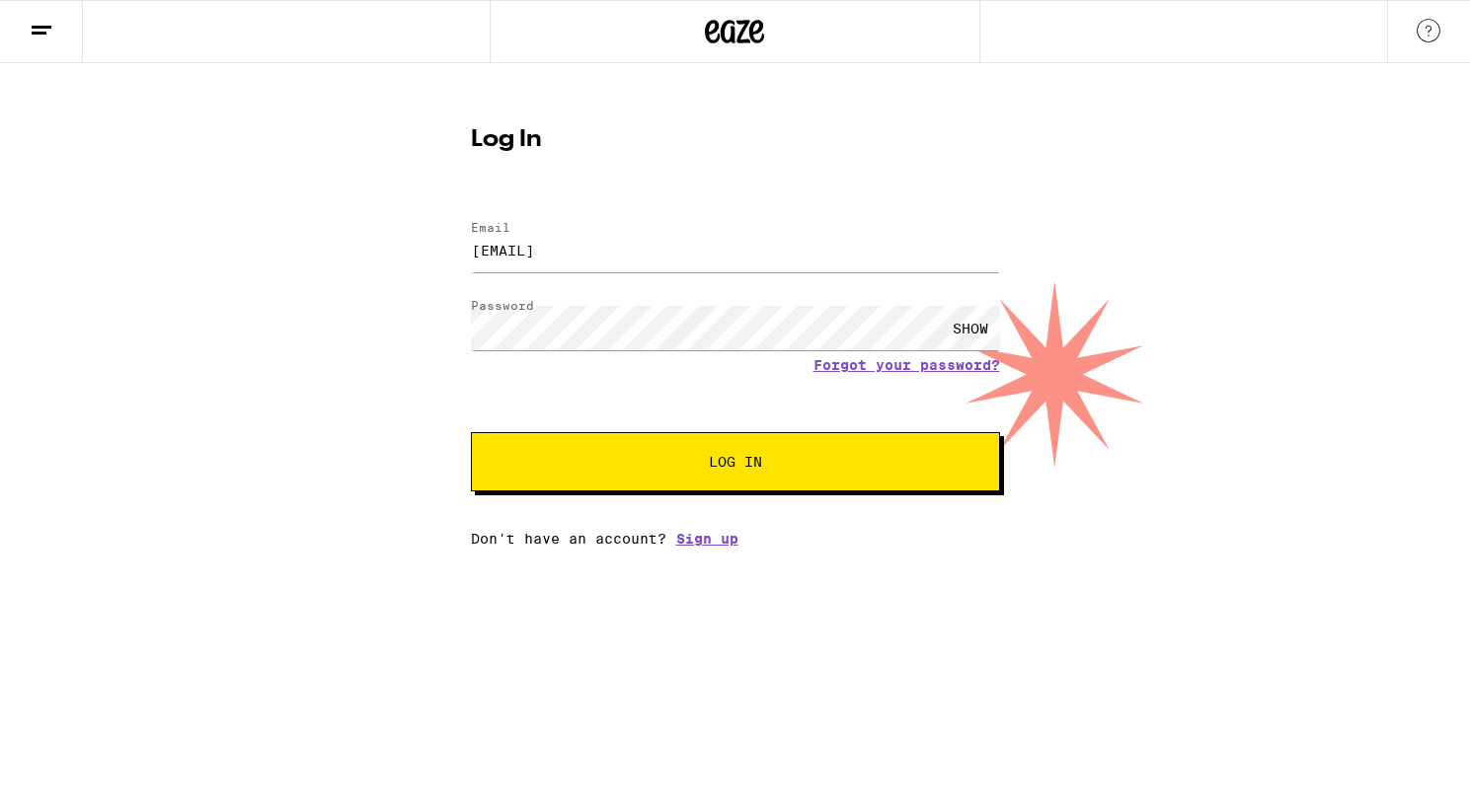 scroll, scrollTop: 0, scrollLeft: 0, axis: both 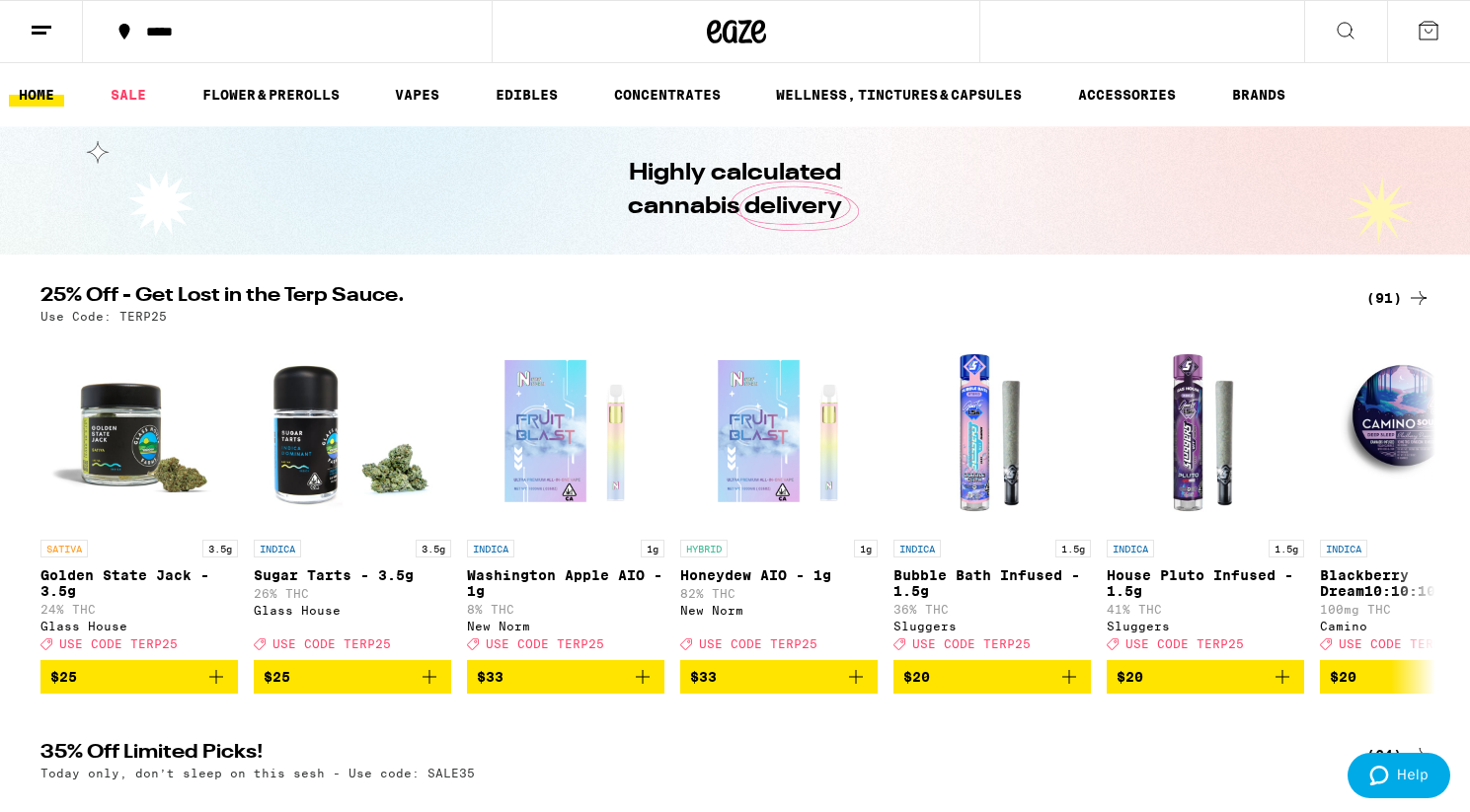 click on "*****" at bounding box center (287, 32) 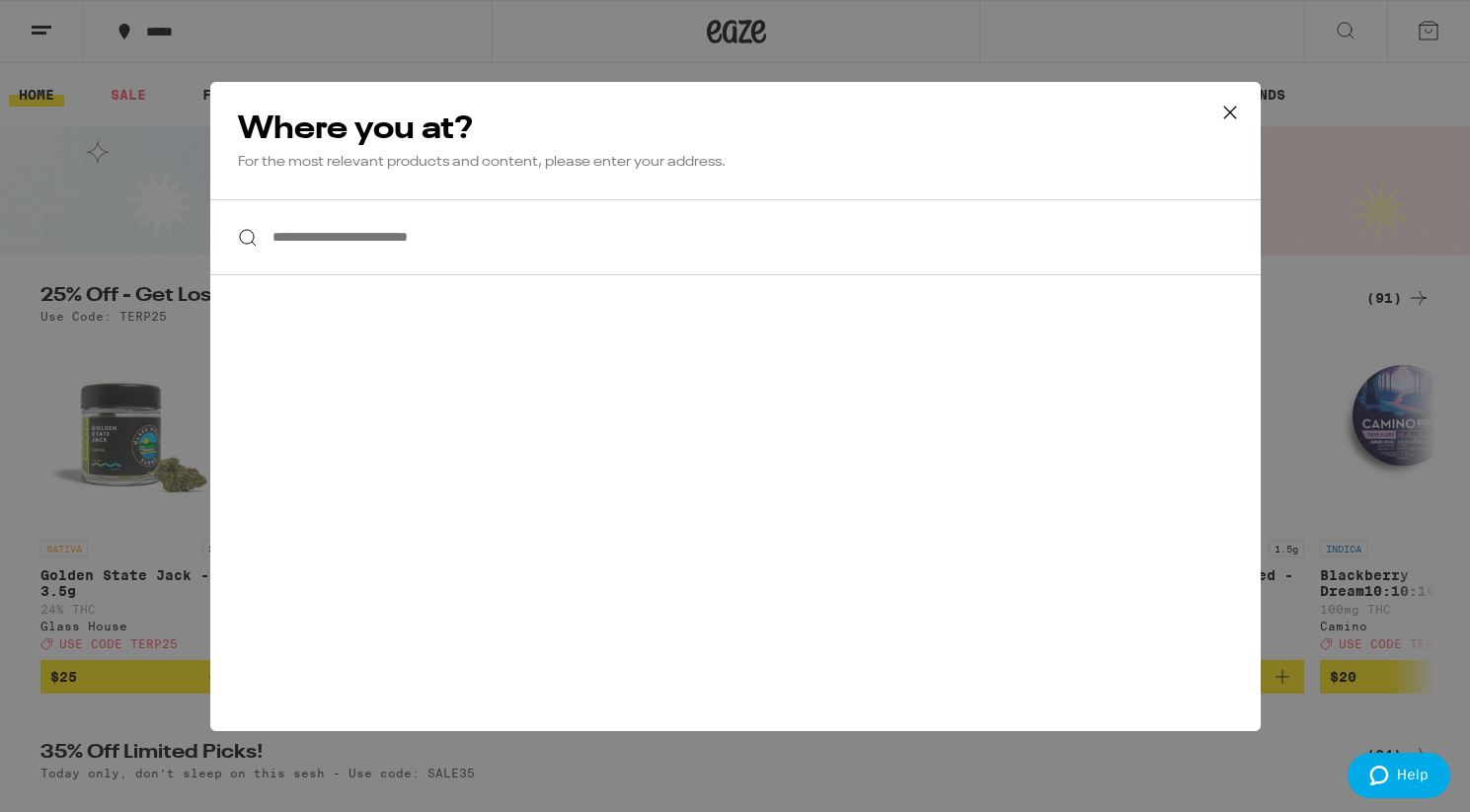 click on "**********" at bounding box center (735, 237) 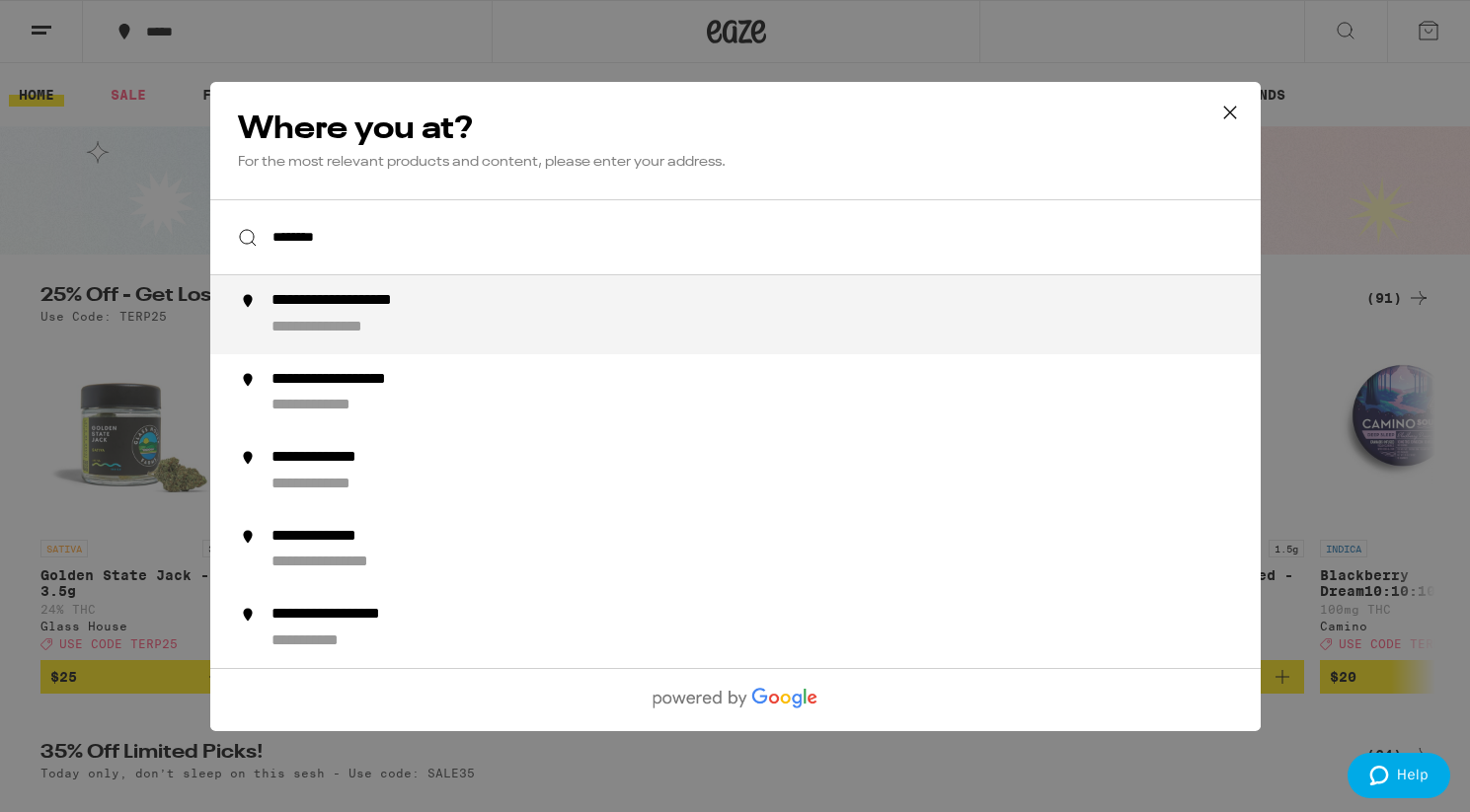 type on "********" 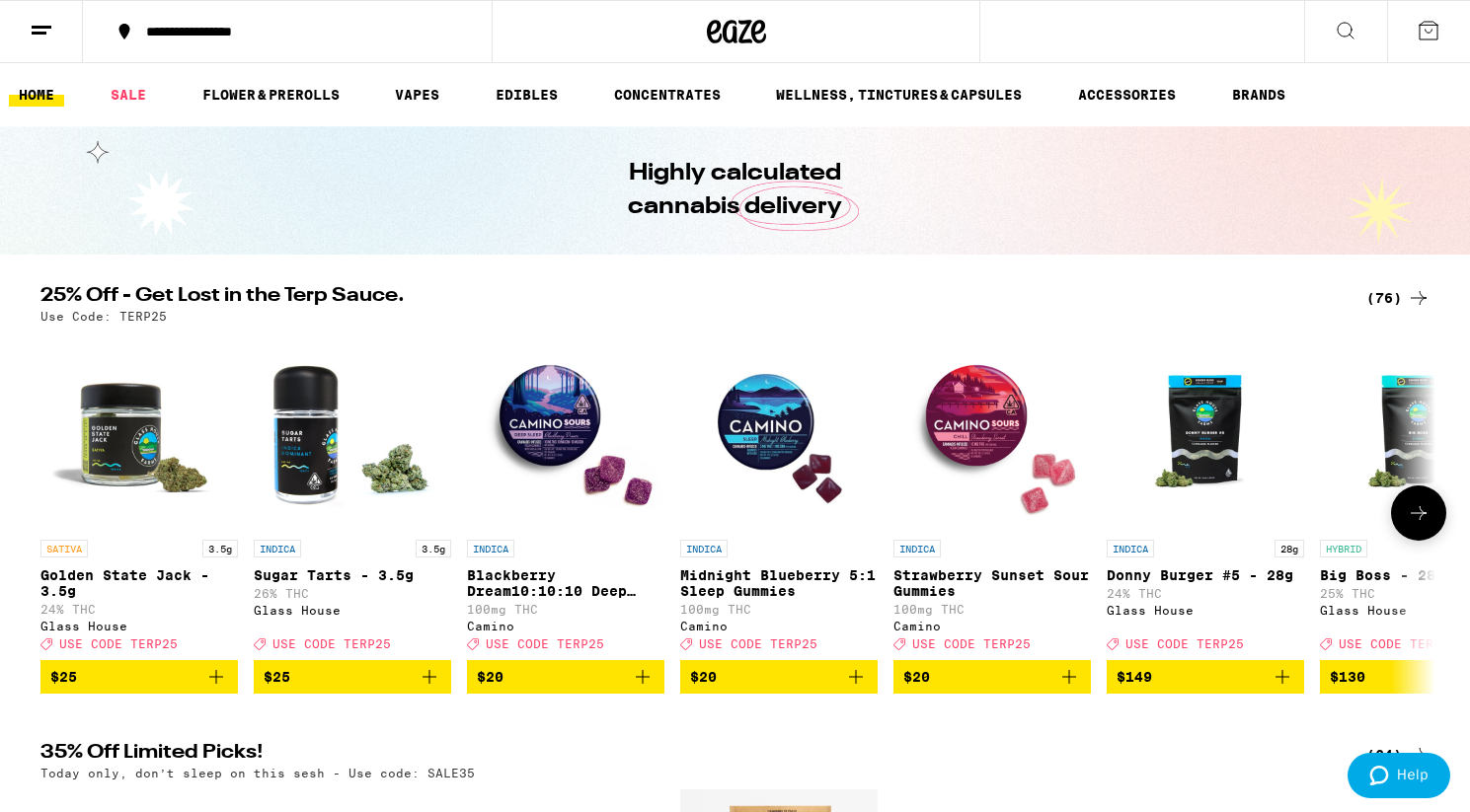 drag, startPoint x: 604, startPoint y: 657, endPoint x: 556, endPoint y: 654, distance: 48.09366 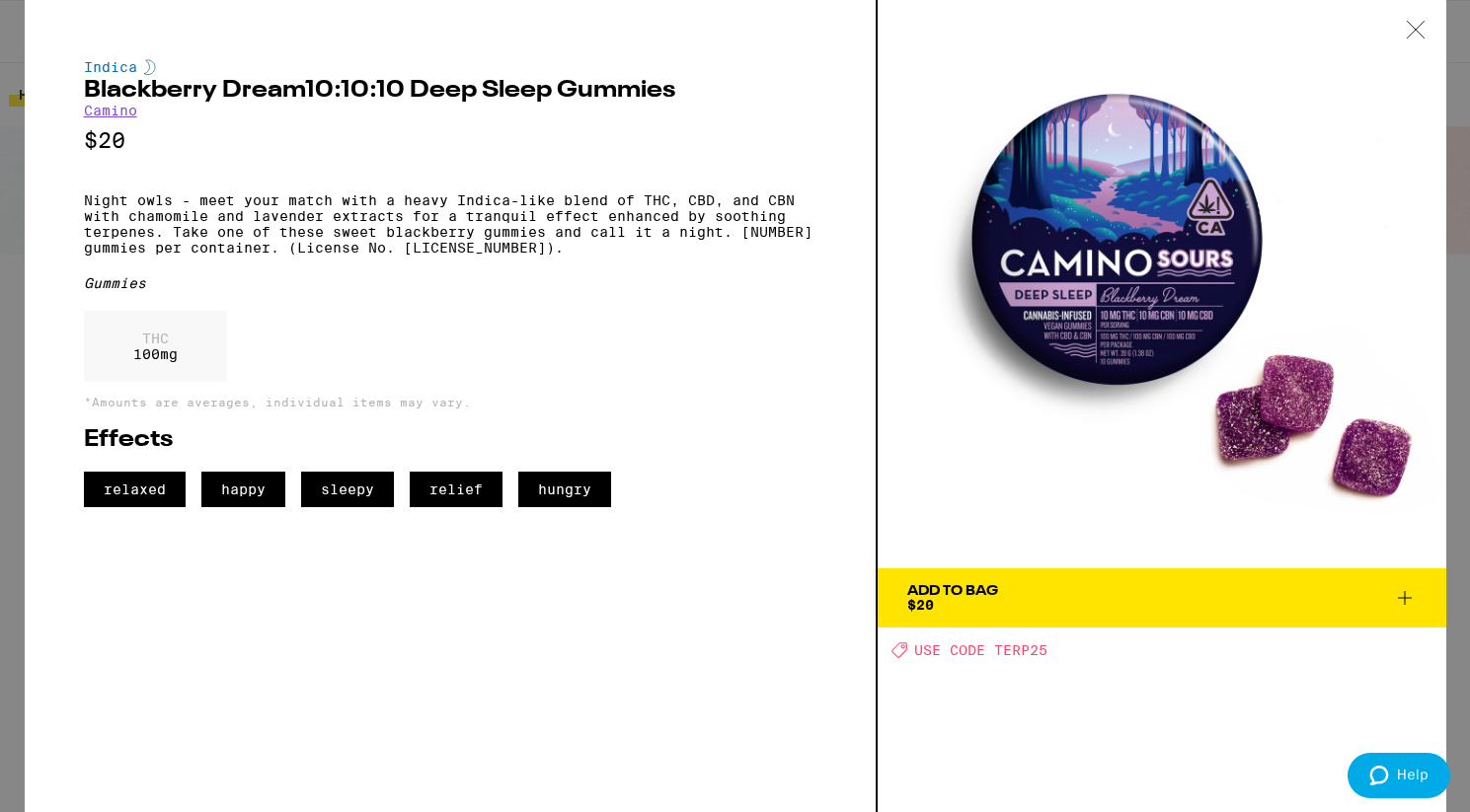 drag, startPoint x: 1047, startPoint y: 649, endPoint x: 995, endPoint y: 651, distance: 52.038447 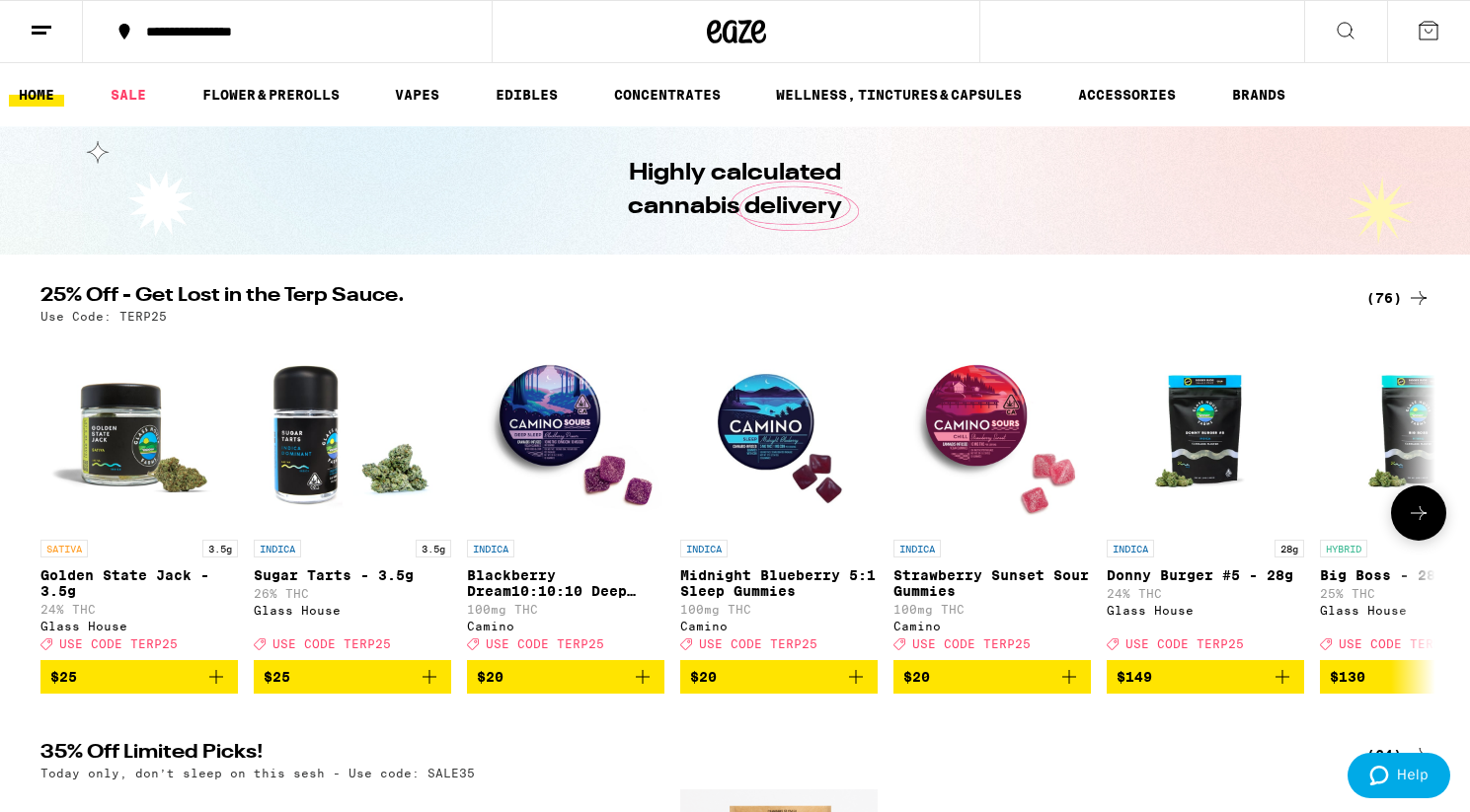 click at bounding box center [643, 677] 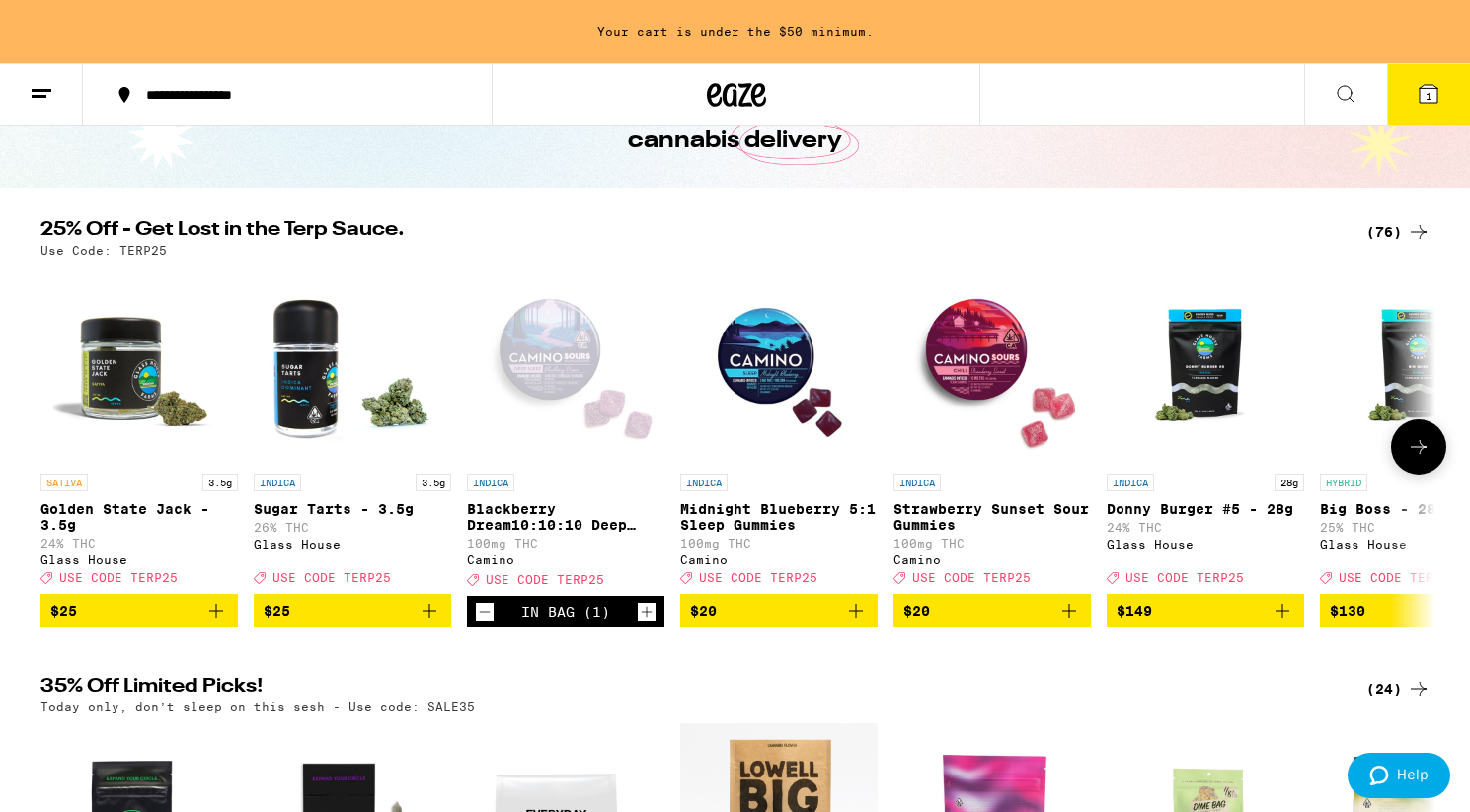 scroll, scrollTop: 153, scrollLeft: 0, axis: vertical 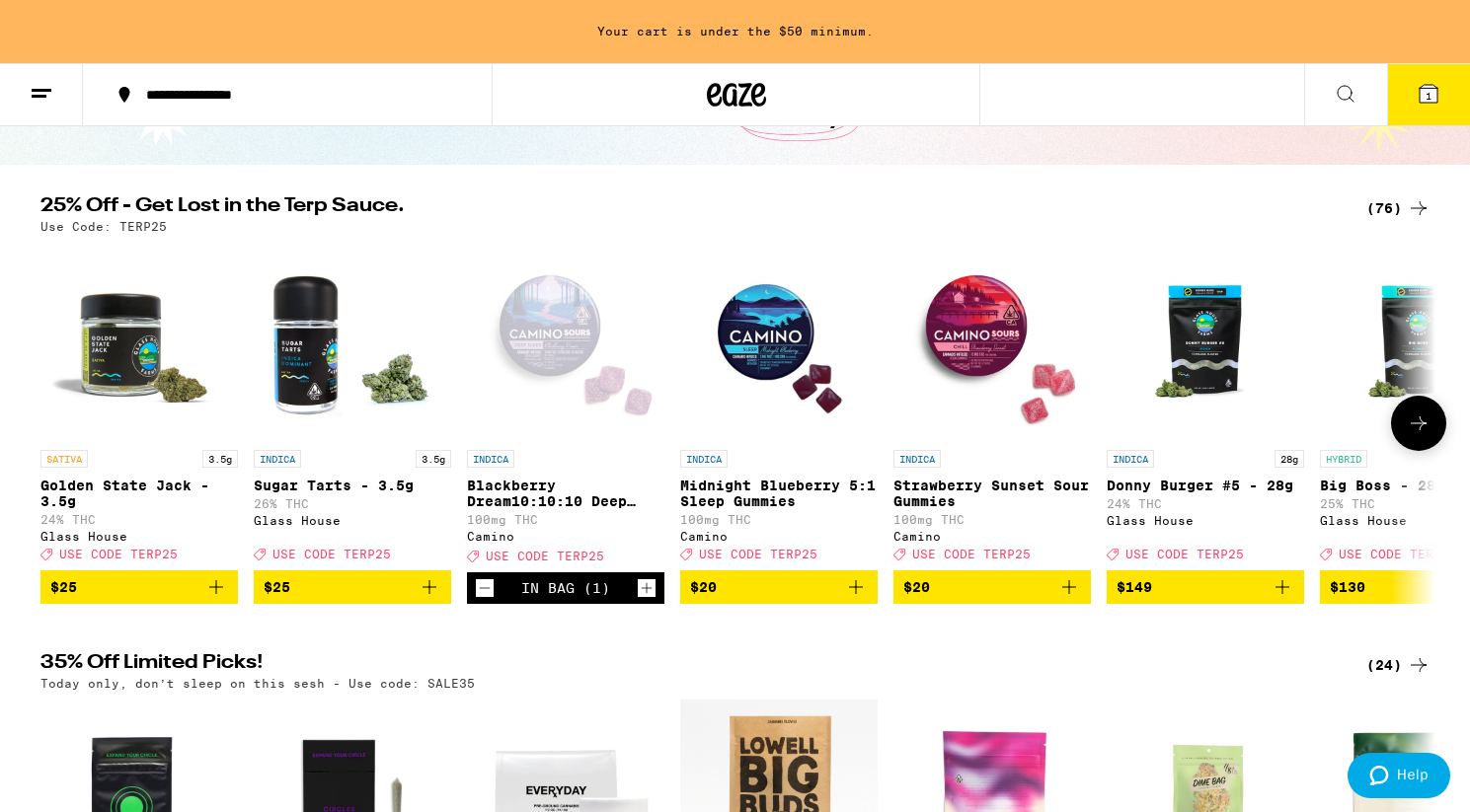 click at bounding box center [856, 587] 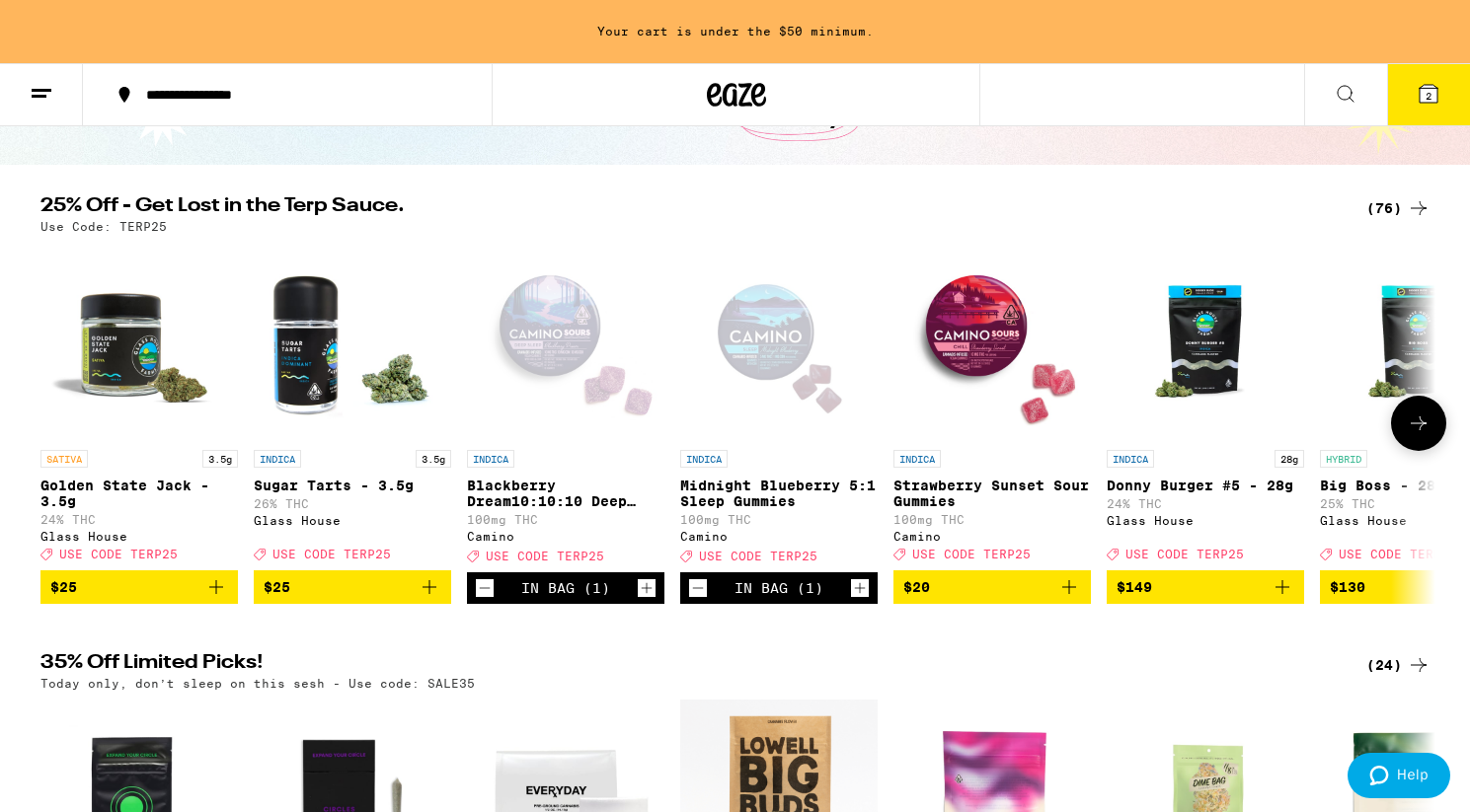 click at bounding box center (1419, 423) 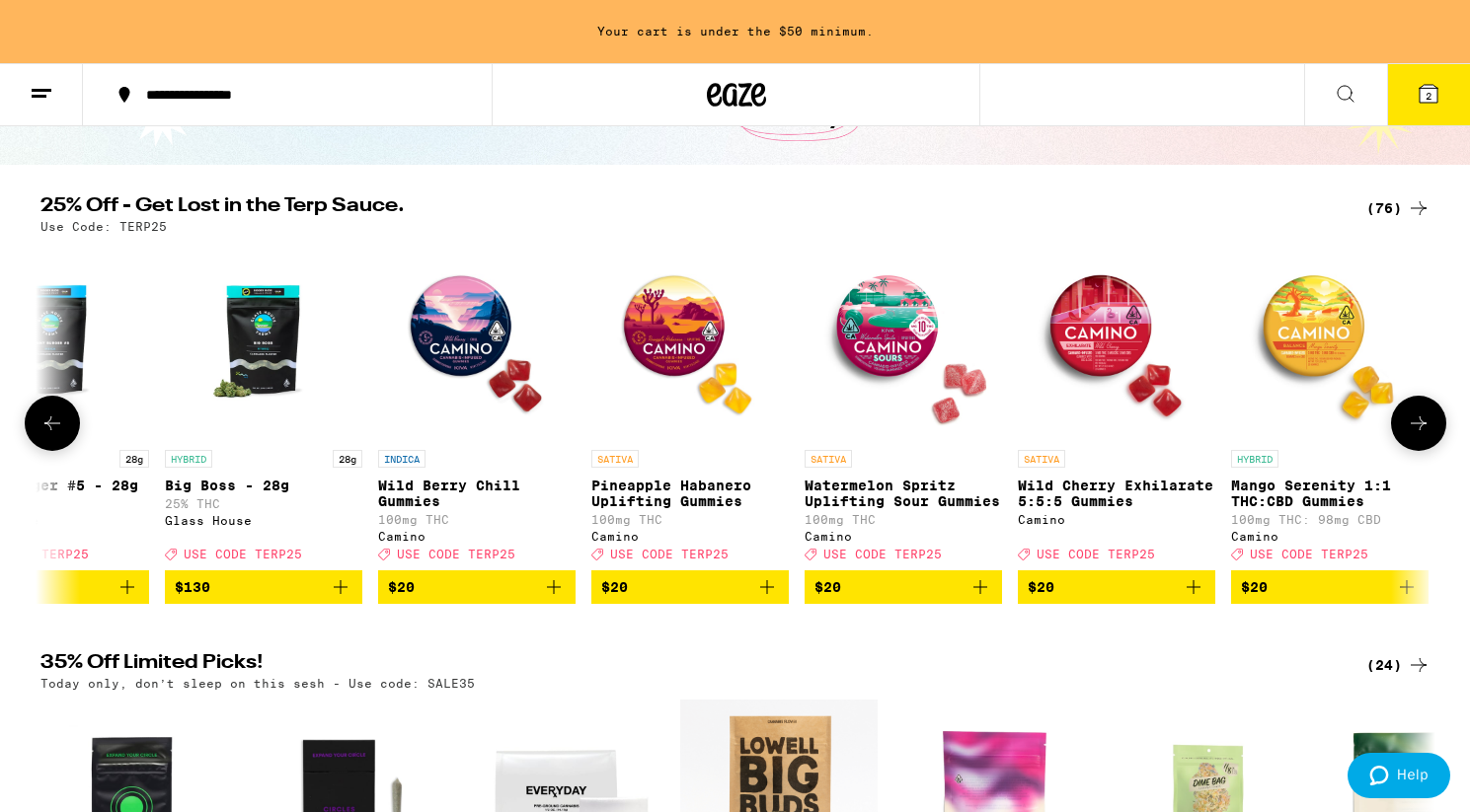 scroll, scrollTop: 0, scrollLeft: 1175, axis: horizontal 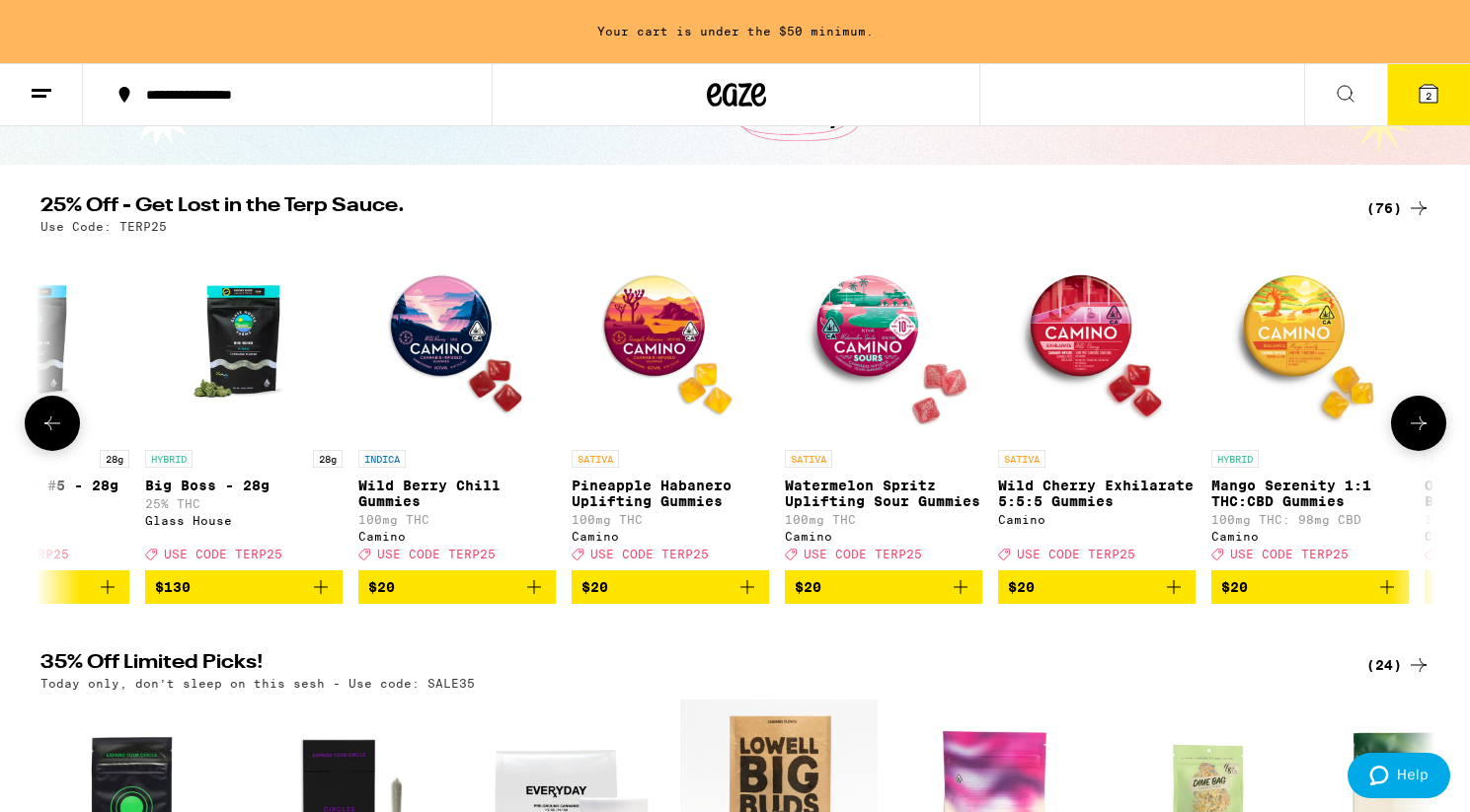 click at bounding box center (1419, 423) 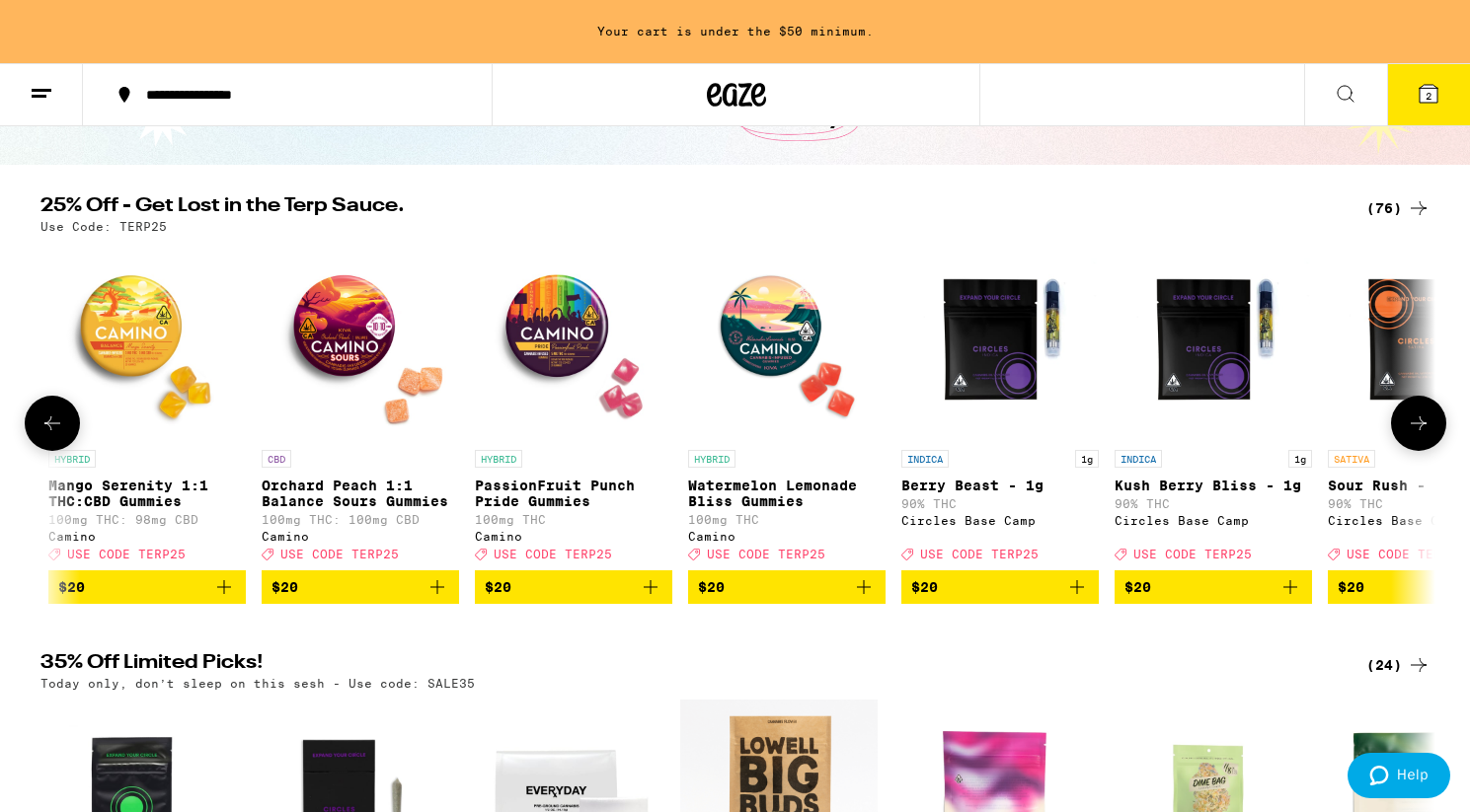 scroll, scrollTop: 0, scrollLeft: 2350, axis: horizontal 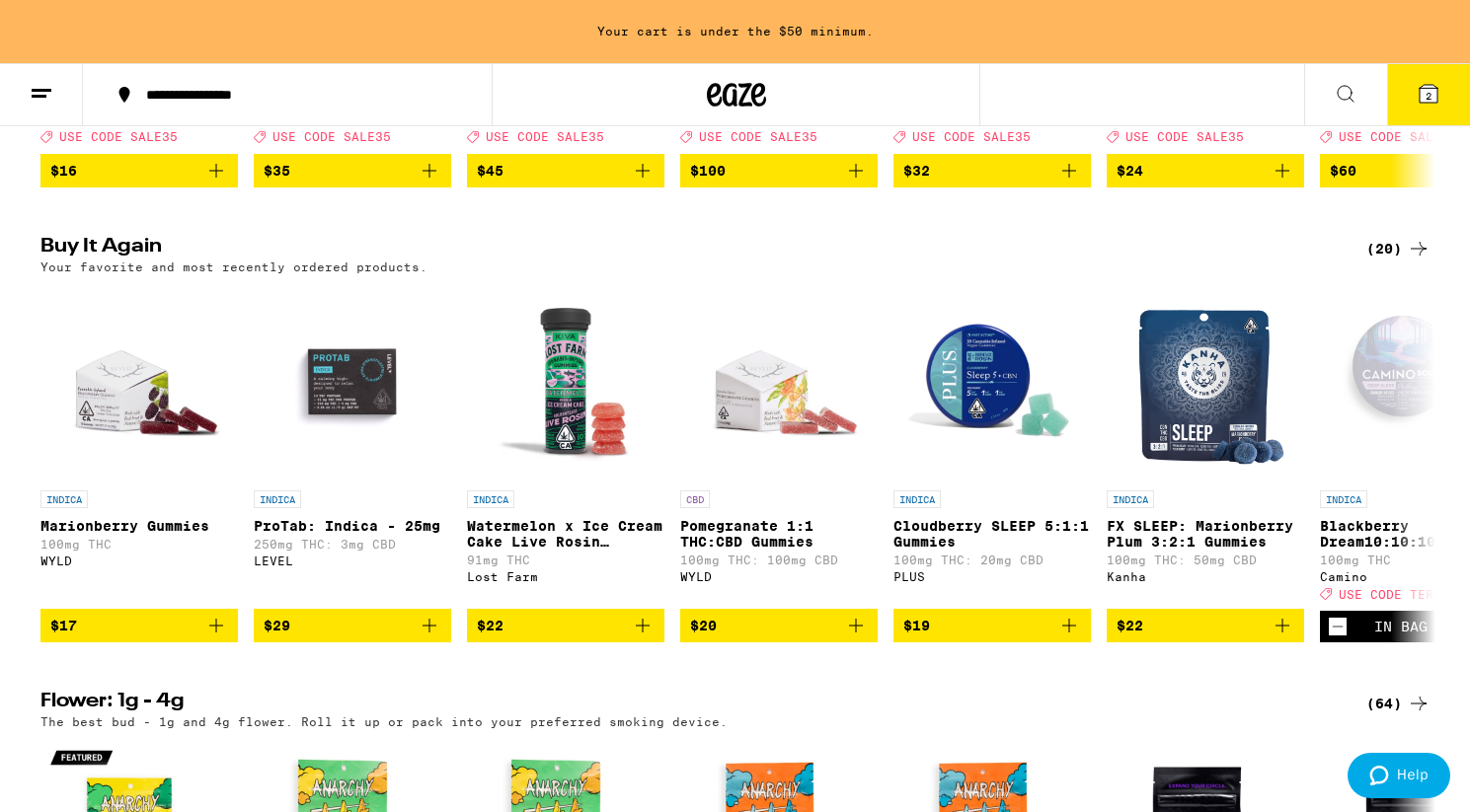 click at bounding box center [1419, 249] 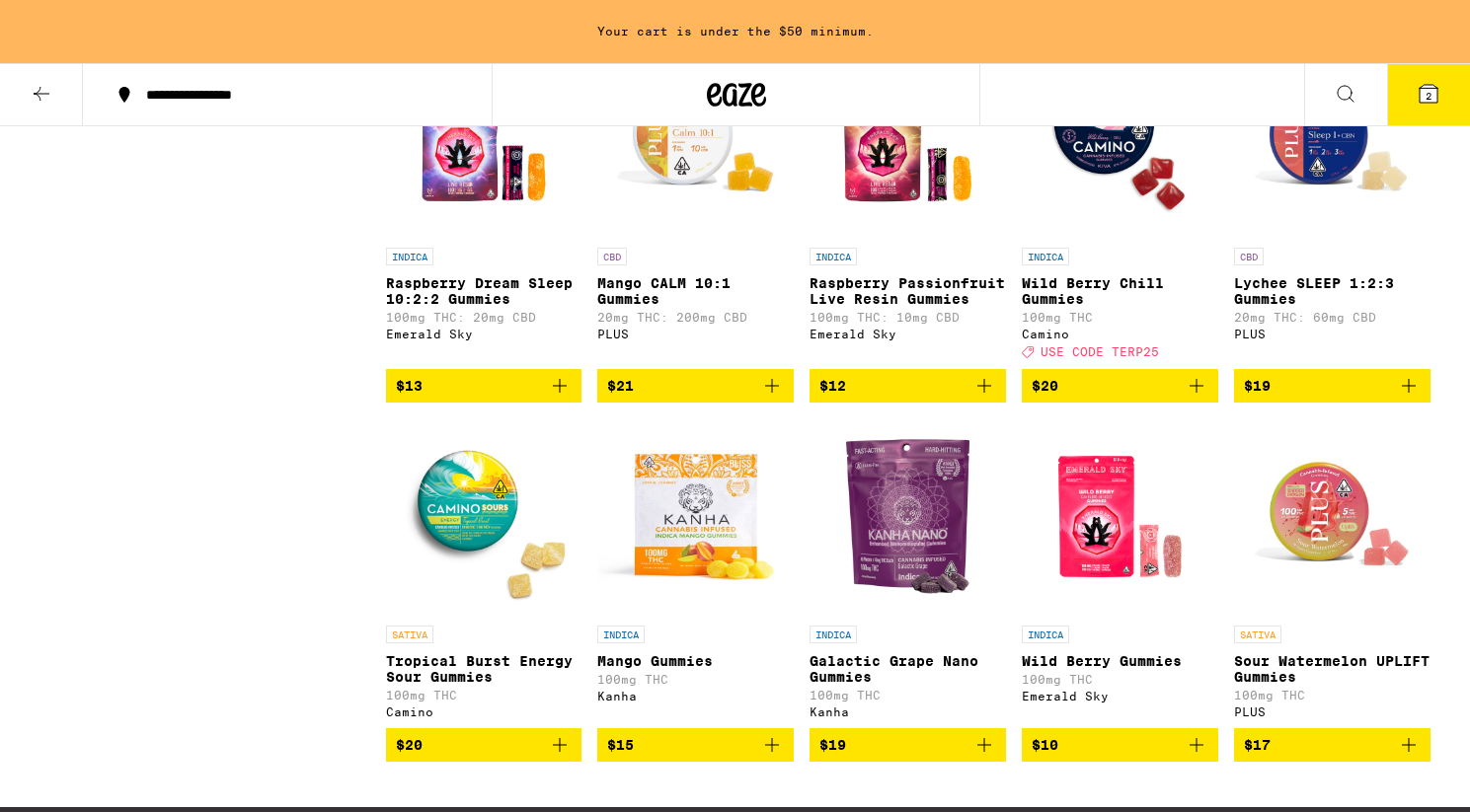 scroll, scrollTop: 0, scrollLeft: 0, axis: both 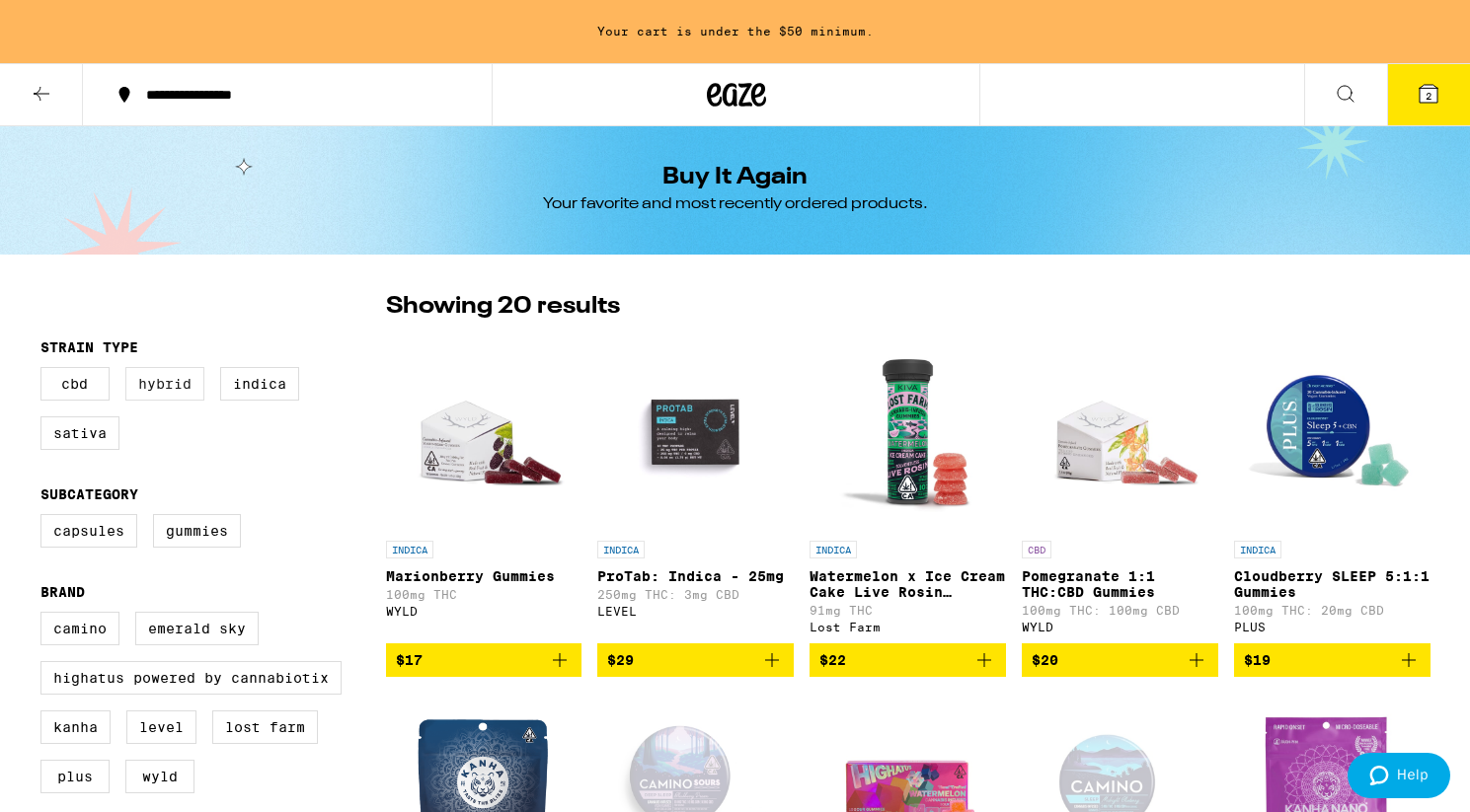 click on "Hybrid" at bounding box center [165, 384] 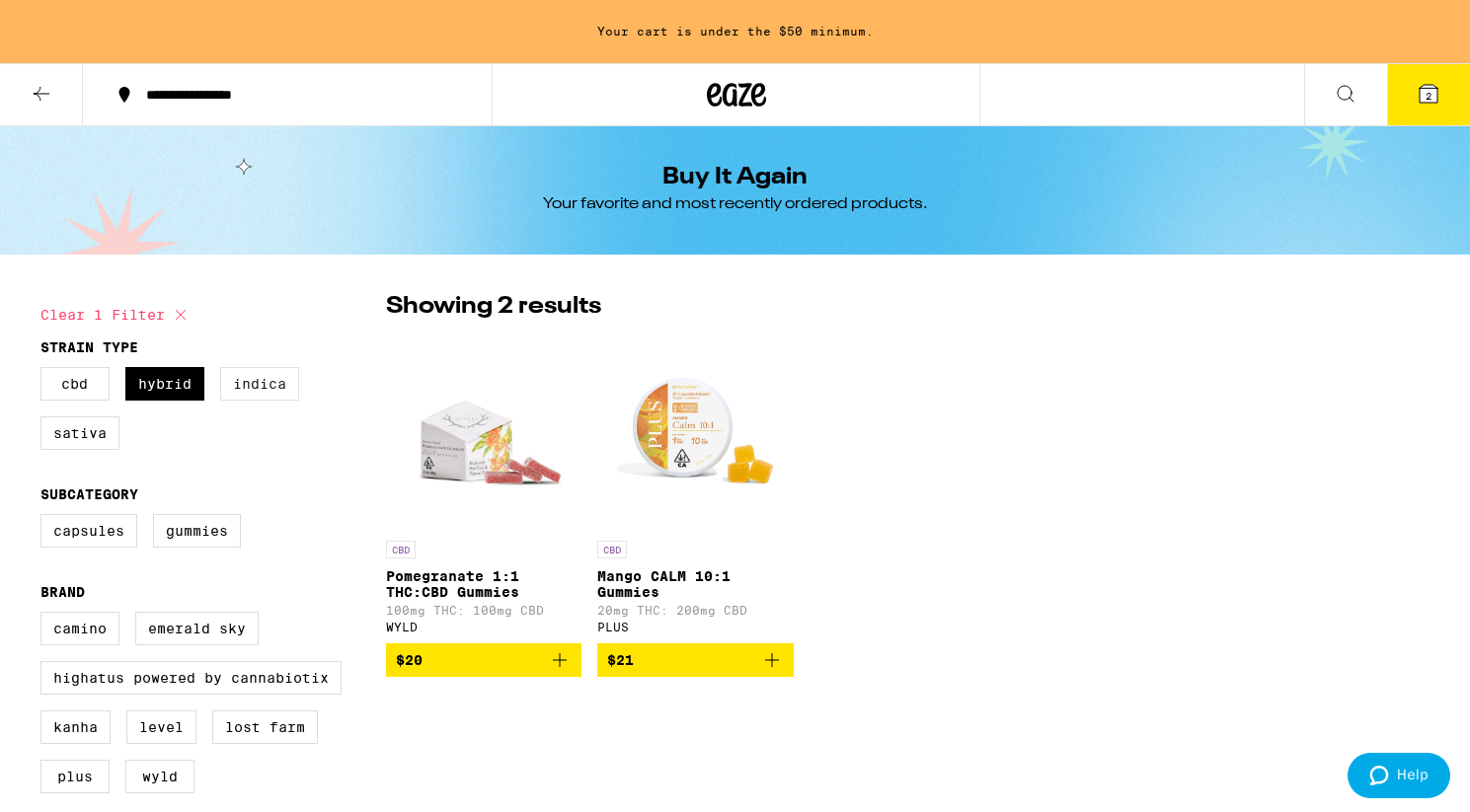 click on "Indica" at bounding box center [260, 384] 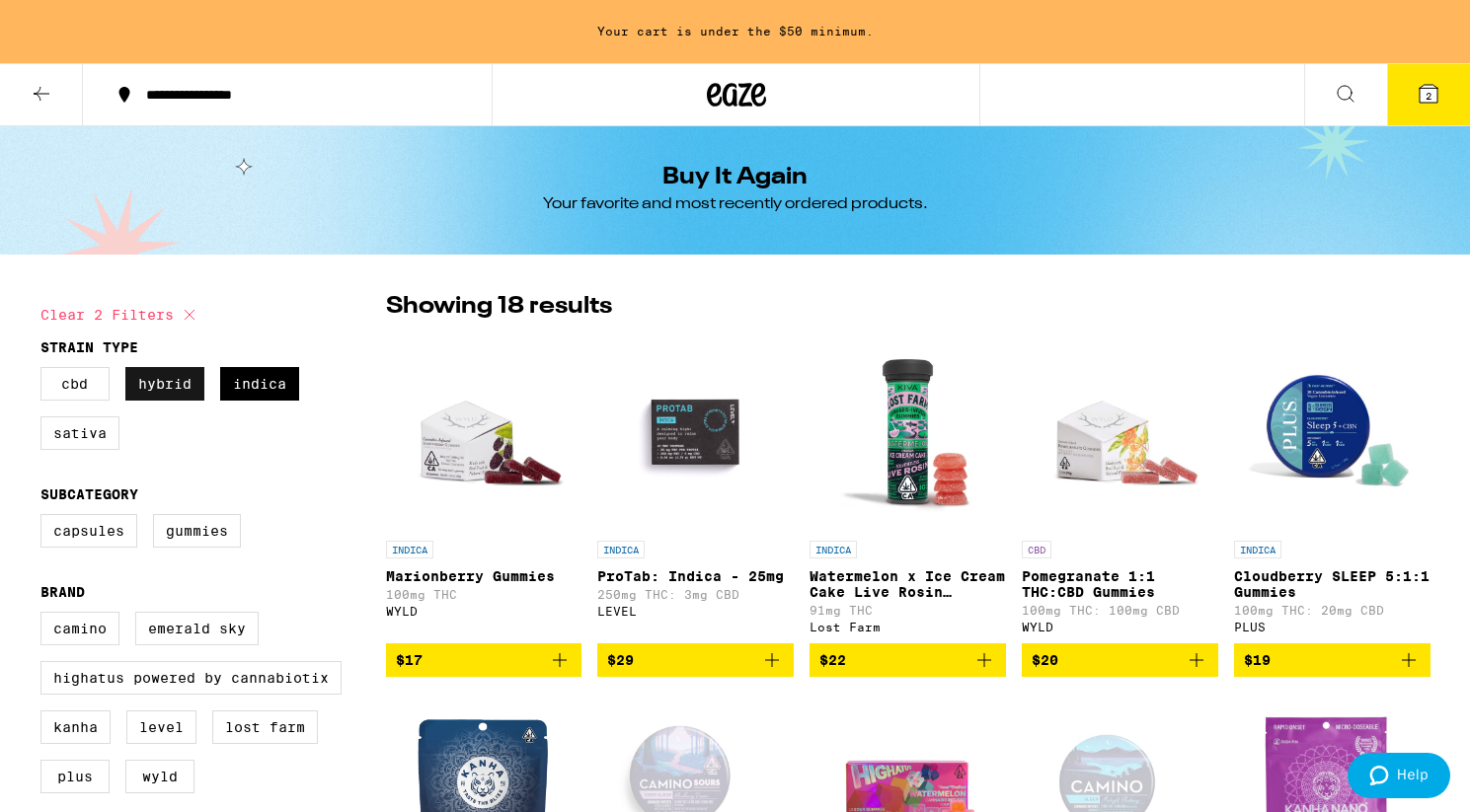 click on "Hybrid" at bounding box center (165, 384) 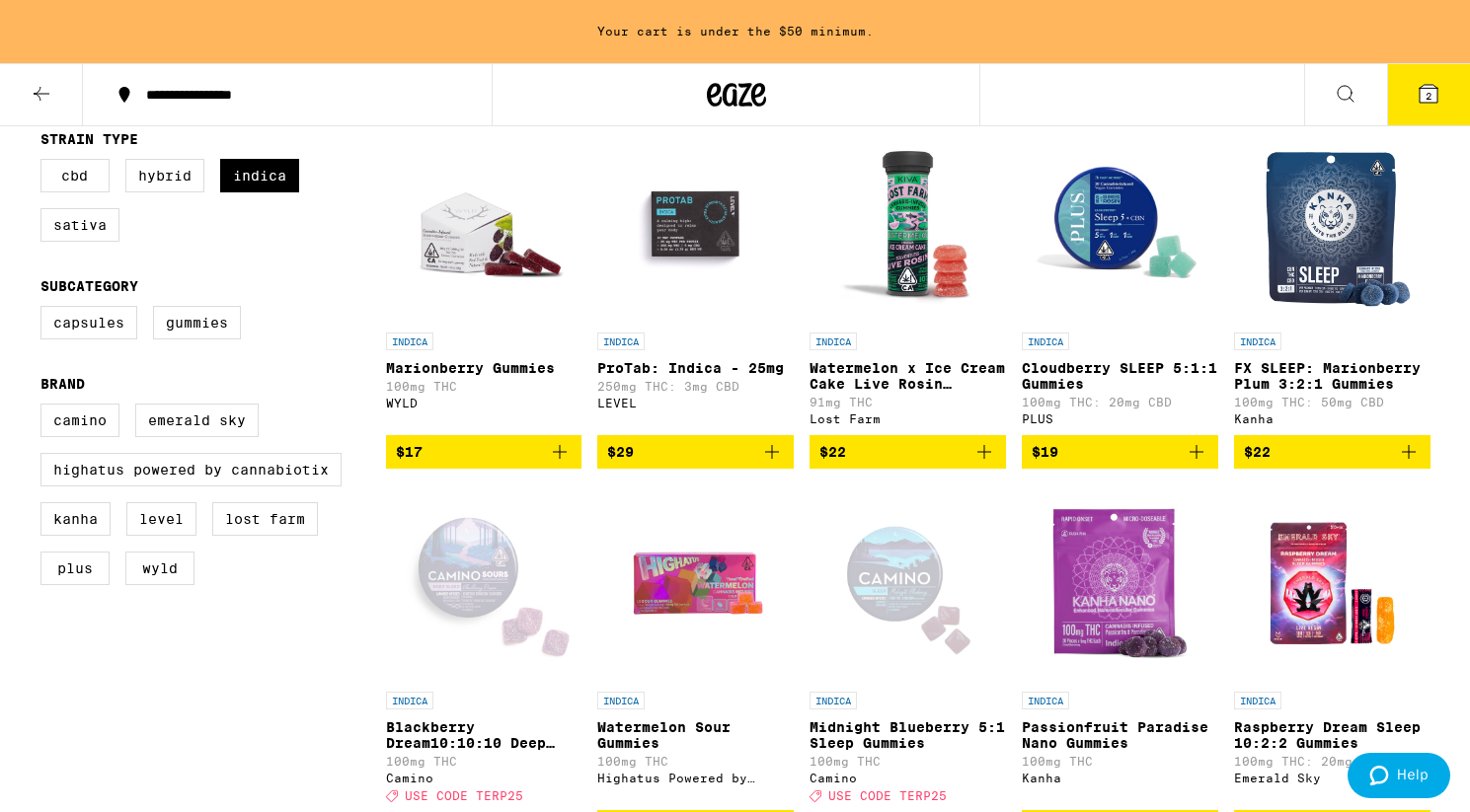 scroll, scrollTop: 206, scrollLeft: 0, axis: vertical 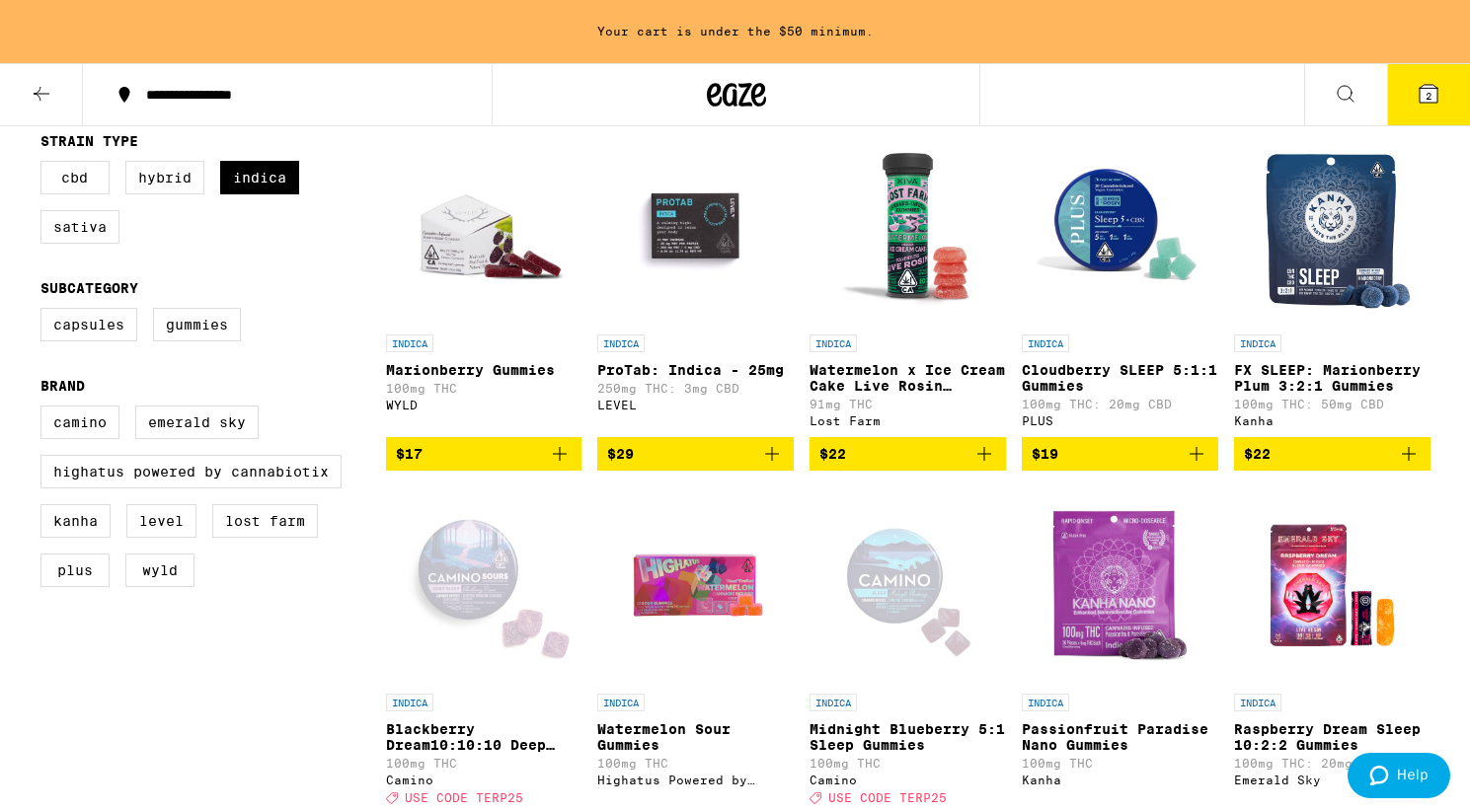 click at bounding box center [1197, 454] 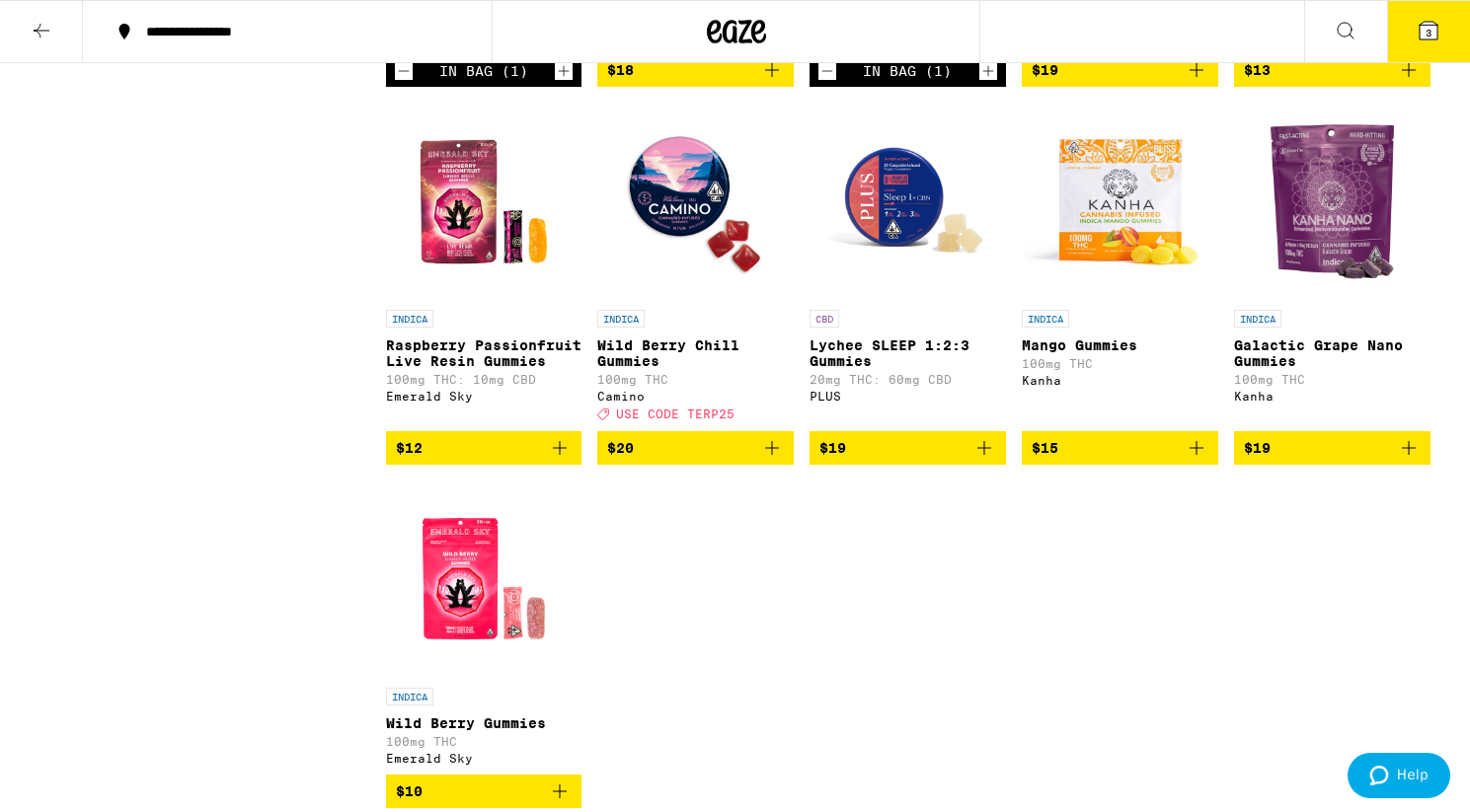 scroll, scrollTop: 903, scrollLeft: 0, axis: vertical 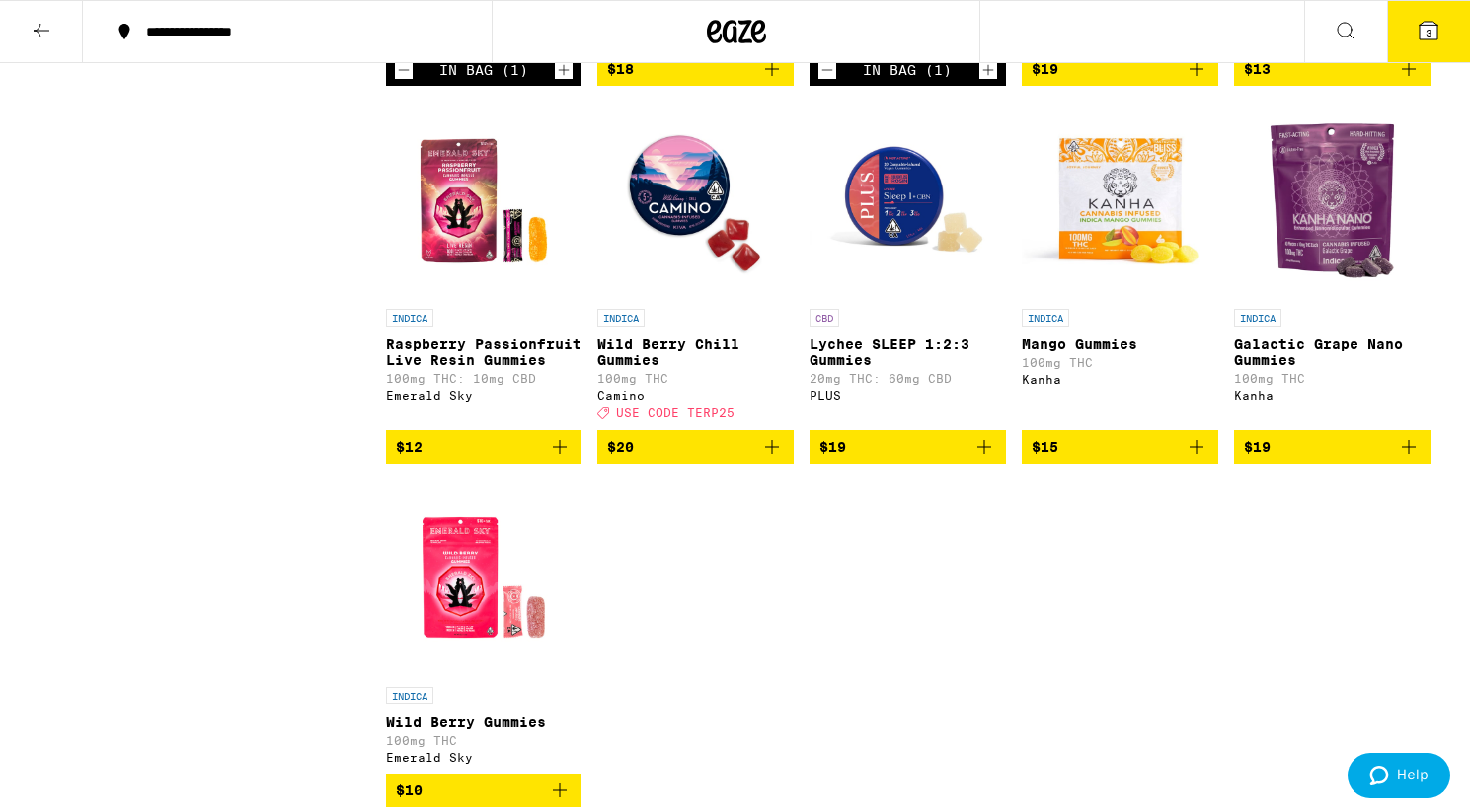 click at bounding box center [984, 447] 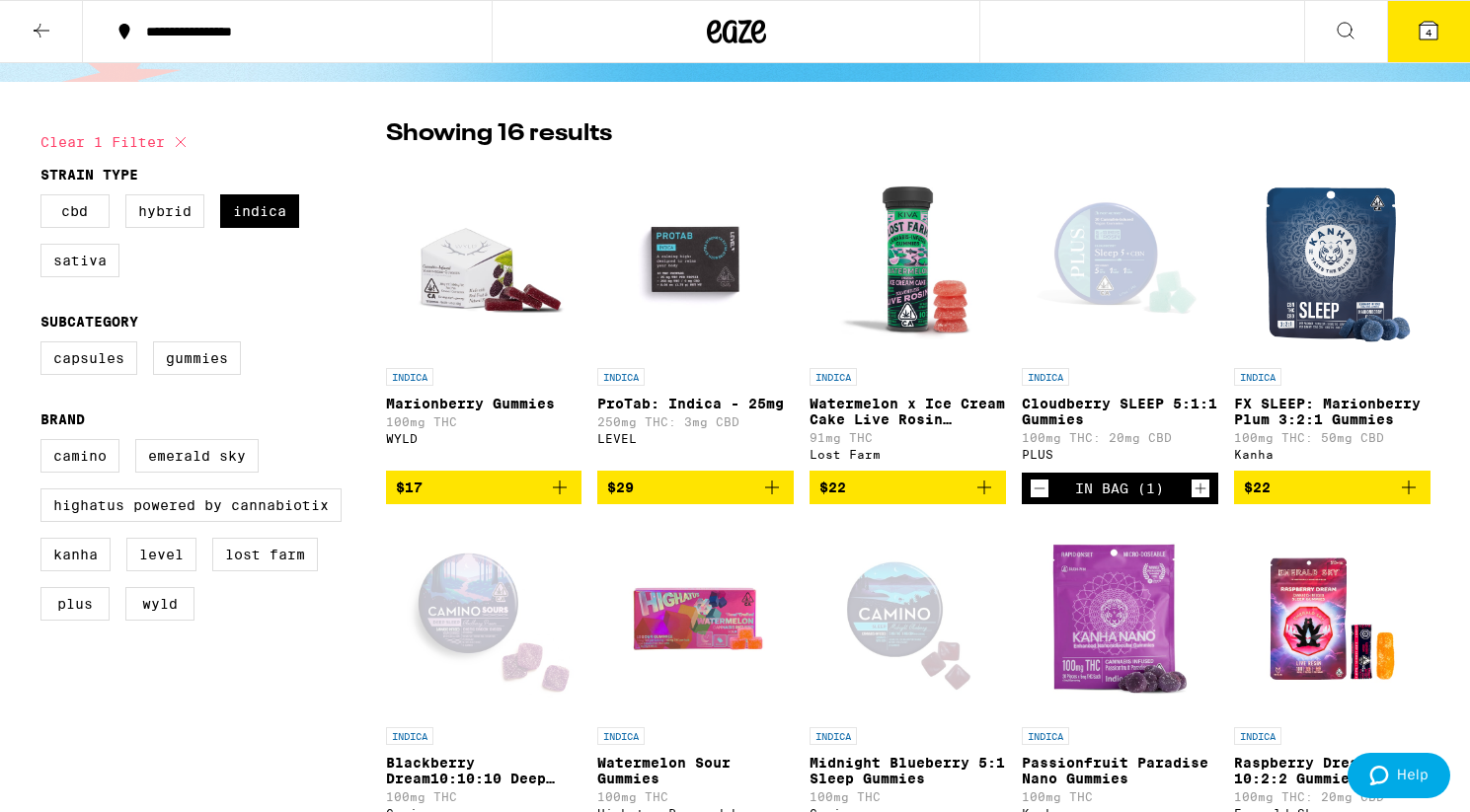 scroll, scrollTop: 109, scrollLeft: 0, axis: vertical 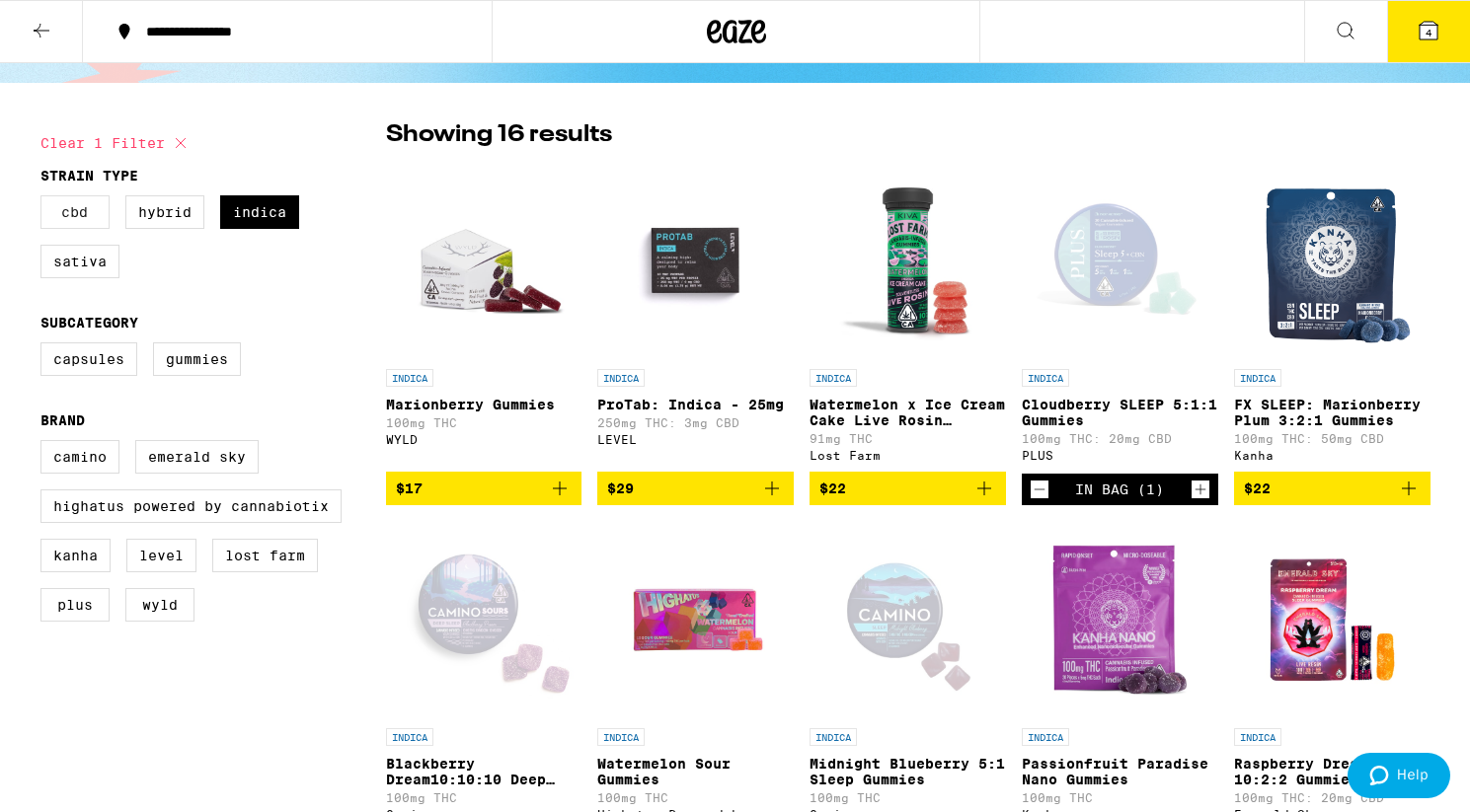 click on "CBD" at bounding box center (75, 212) 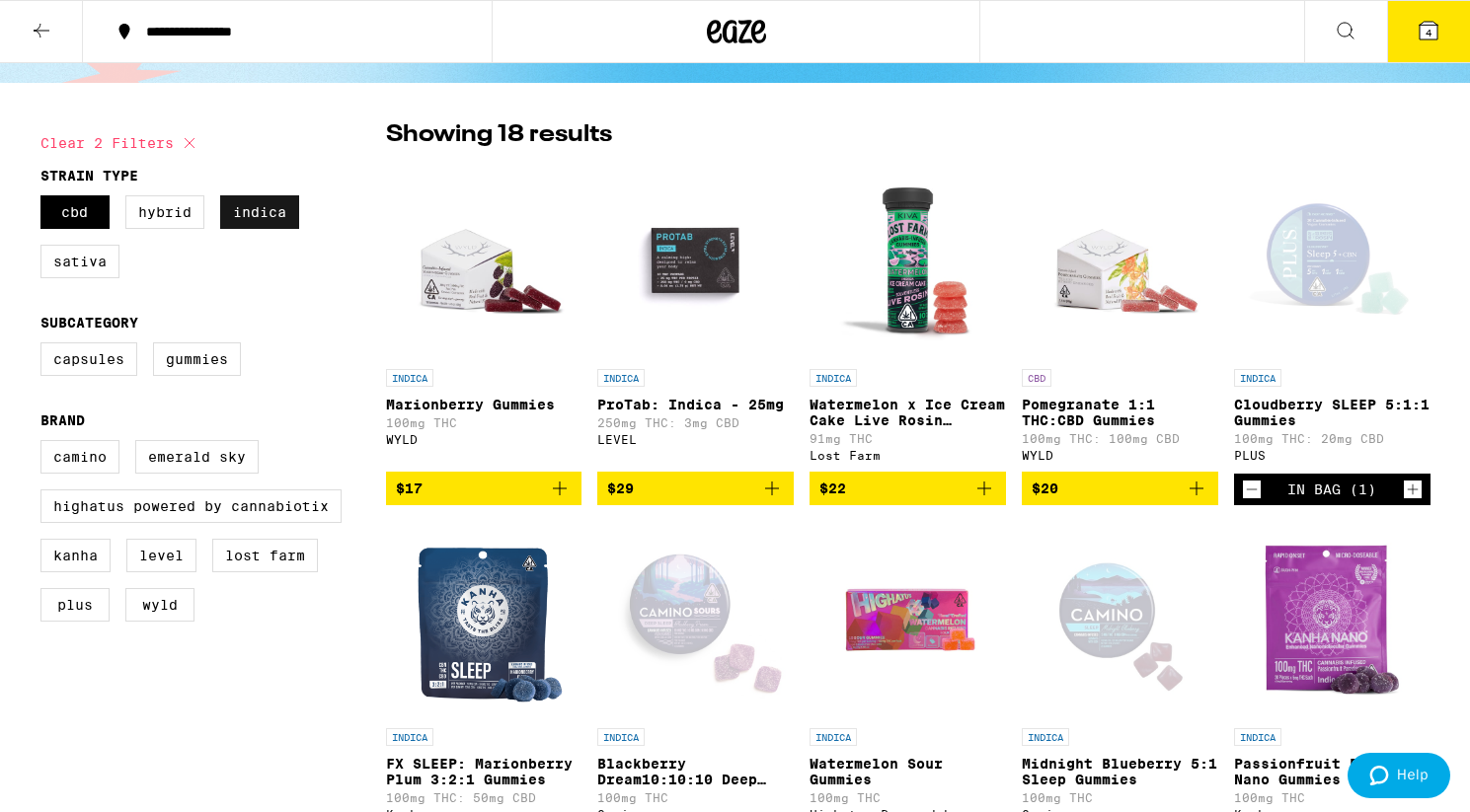 click on "Indica" at bounding box center (260, 212) 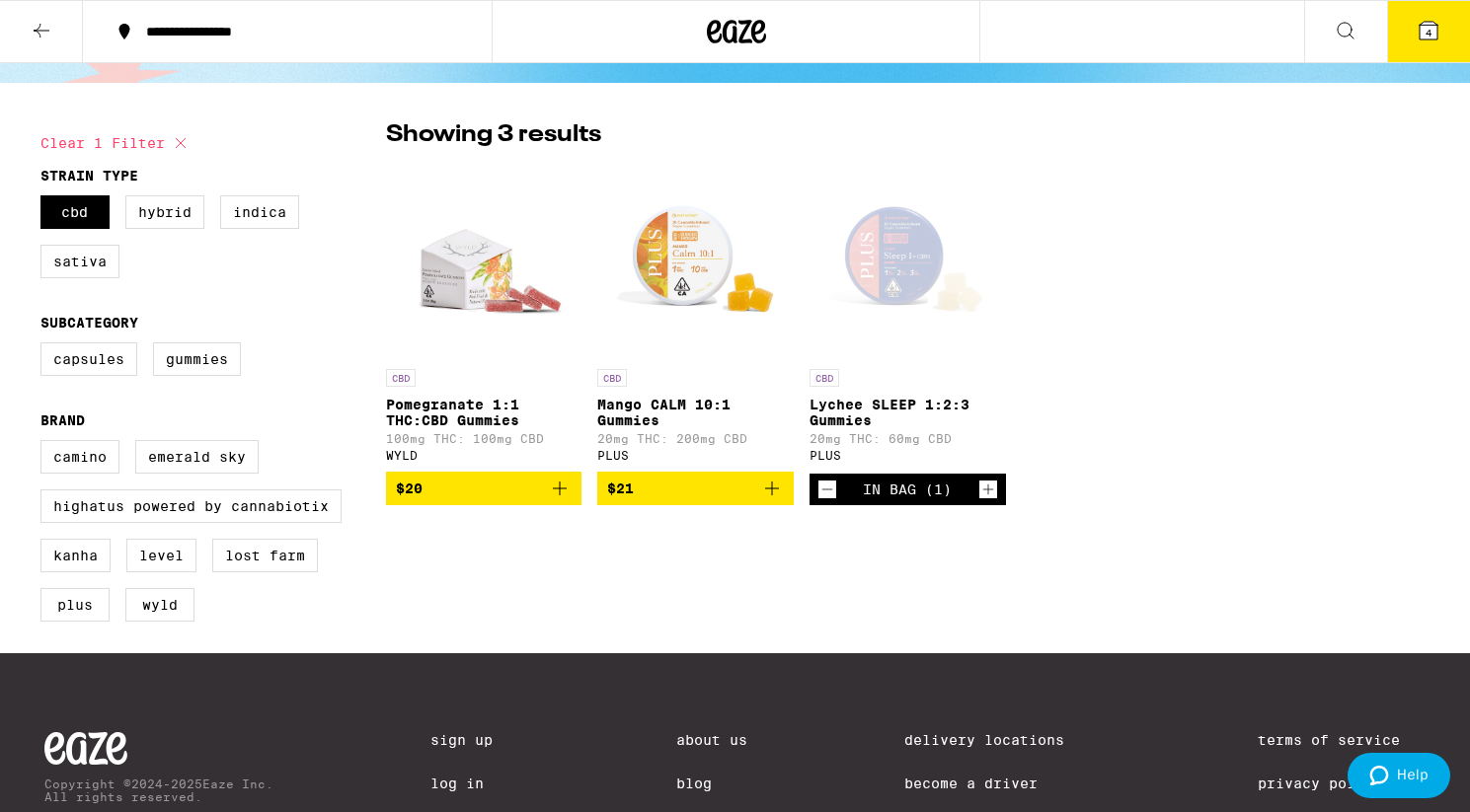 click at bounding box center [560, 488] 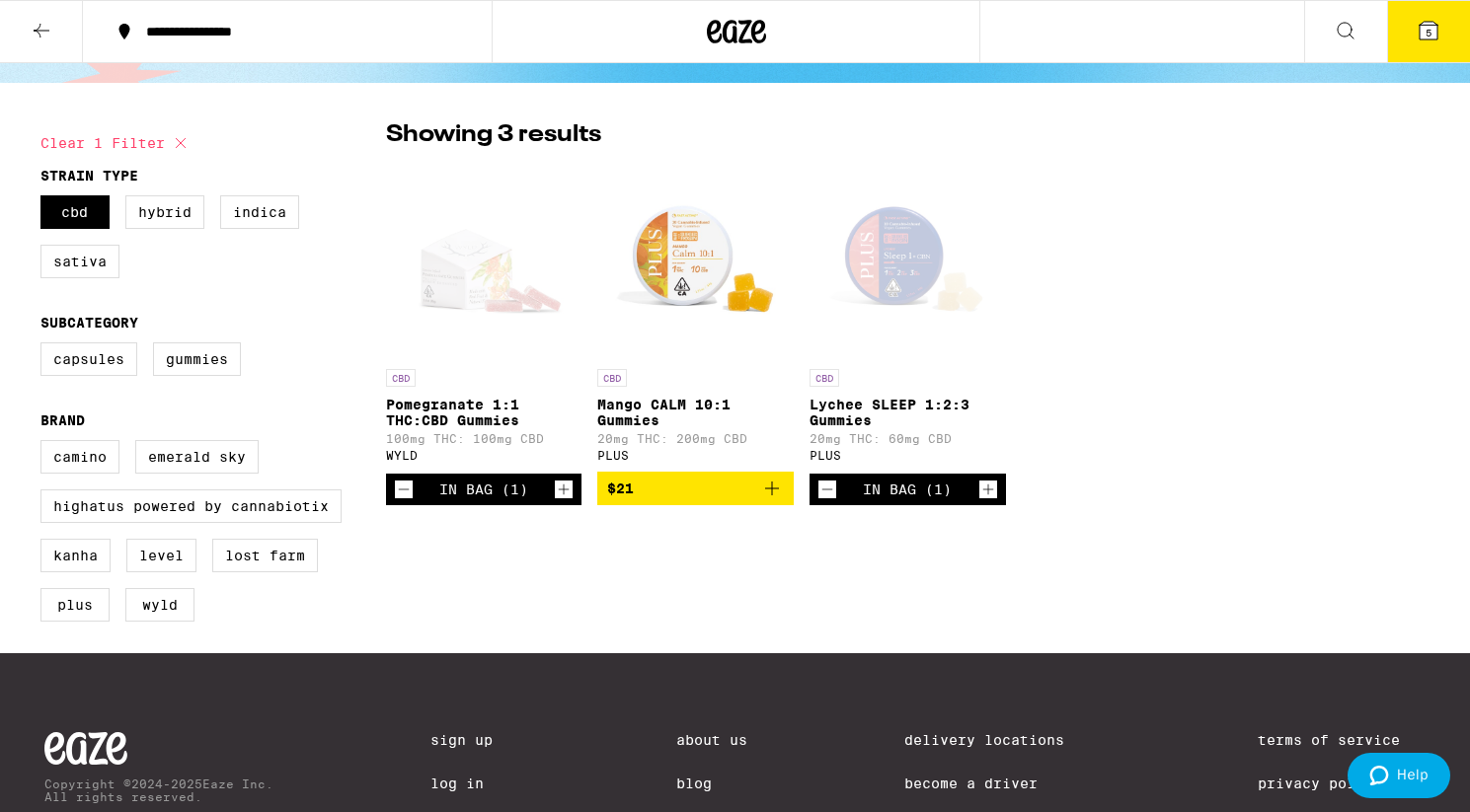 click on "5" at bounding box center [1429, 33] 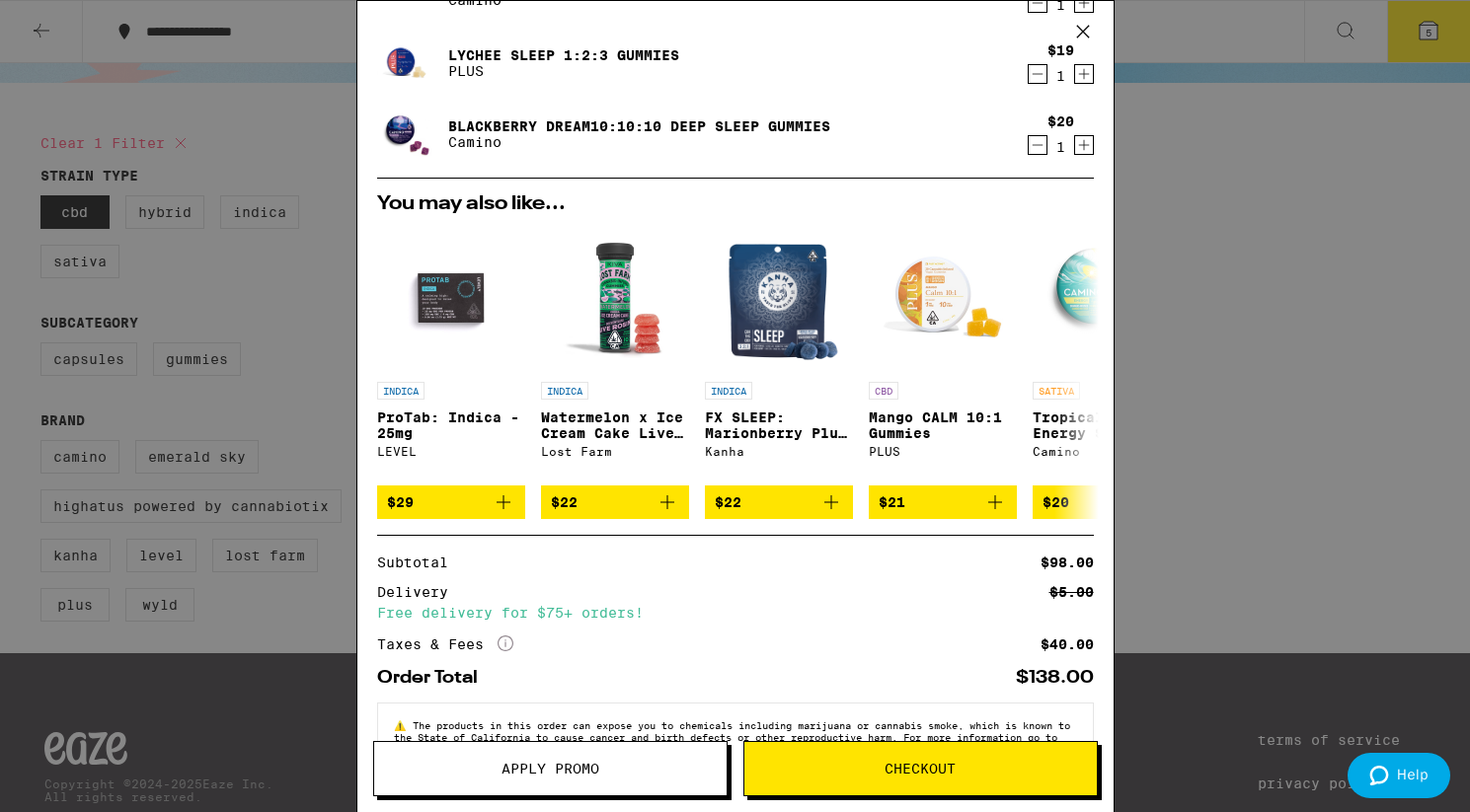 scroll, scrollTop: 311, scrollLeft: 0, axis: vertical 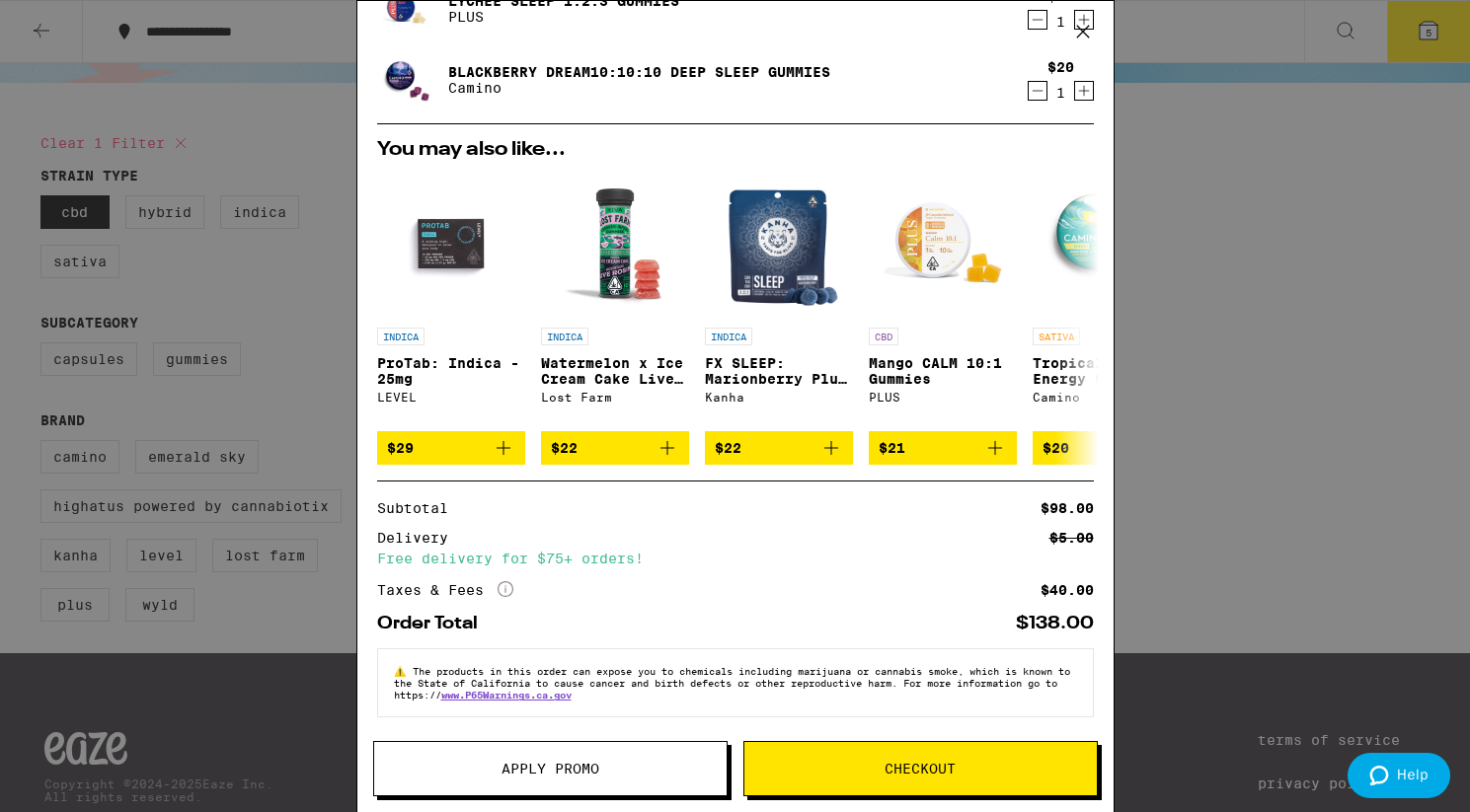 click on "Apply Promo" at bounding box center [550, 769] 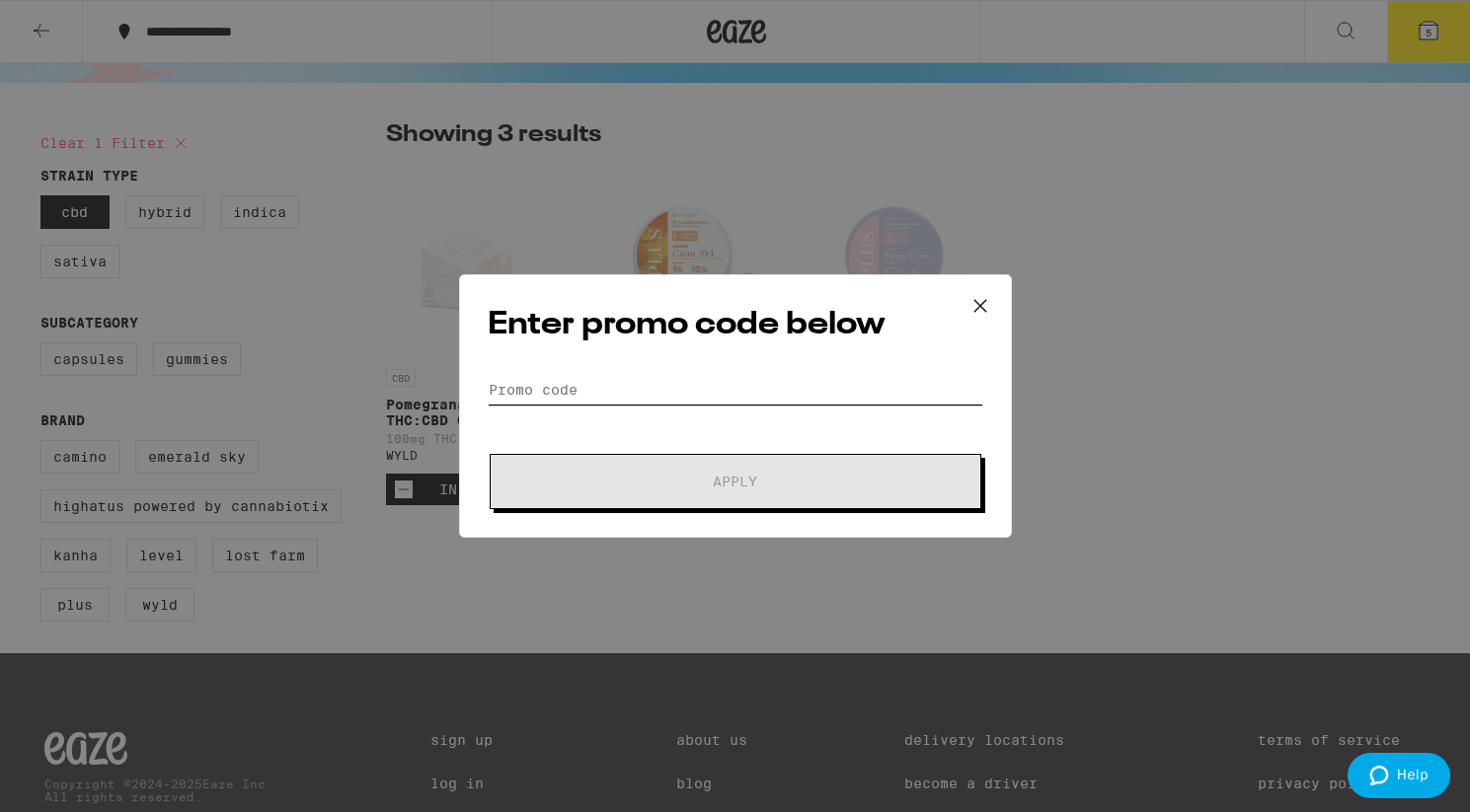 click on "Promo Code" at bounding box center (735, 390) 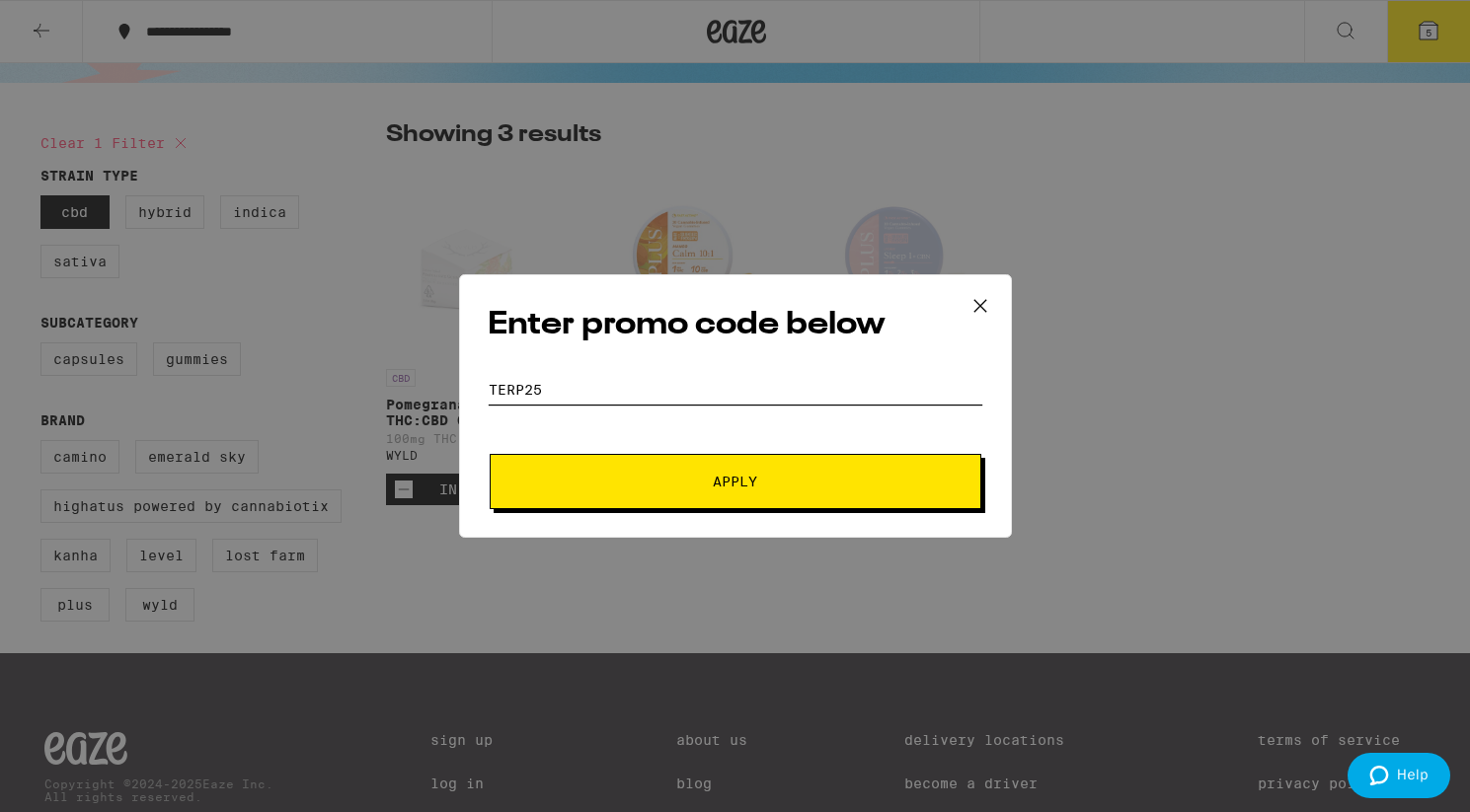 type on "TERP25" 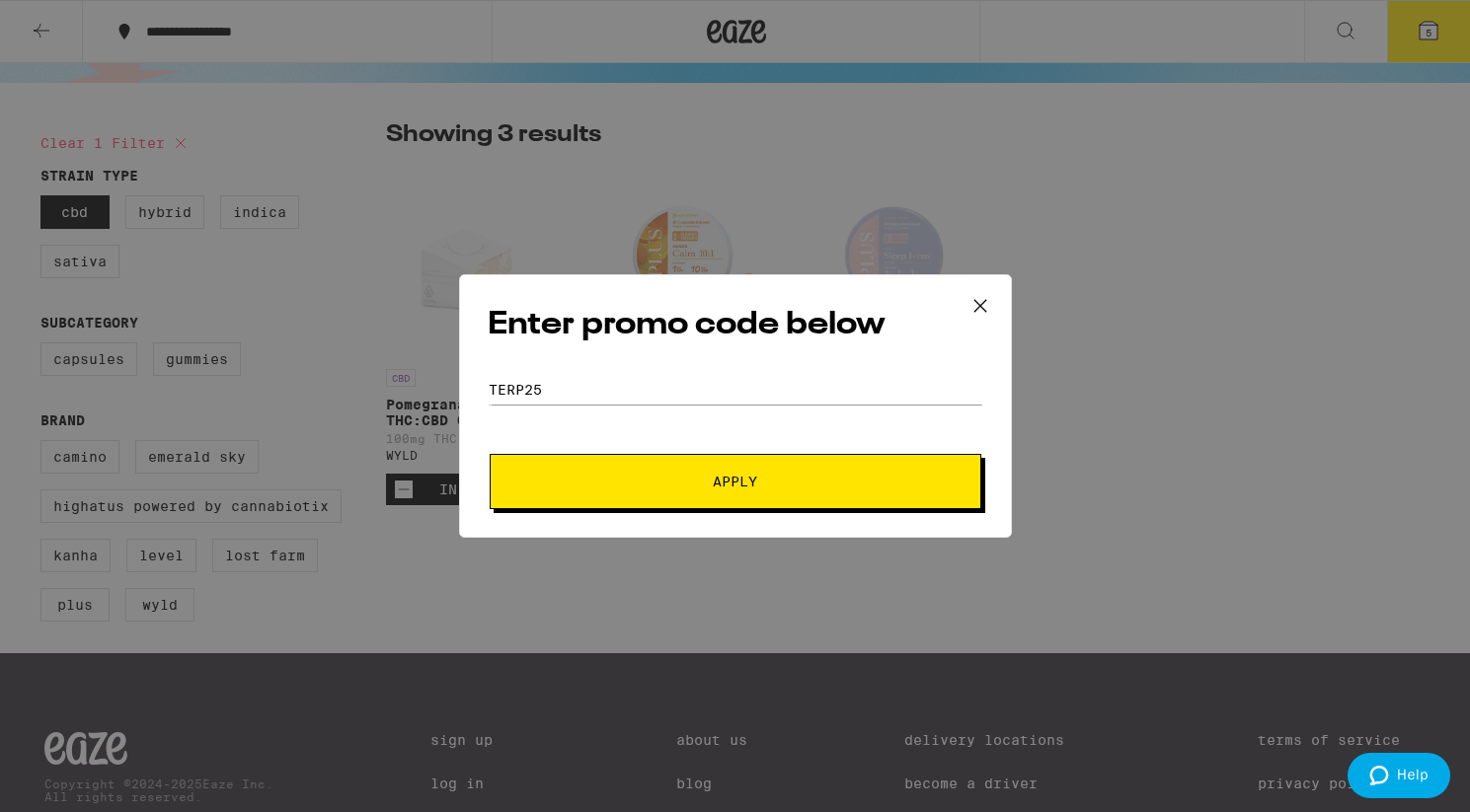 click on "Apply" at bounding box center (735, 481) 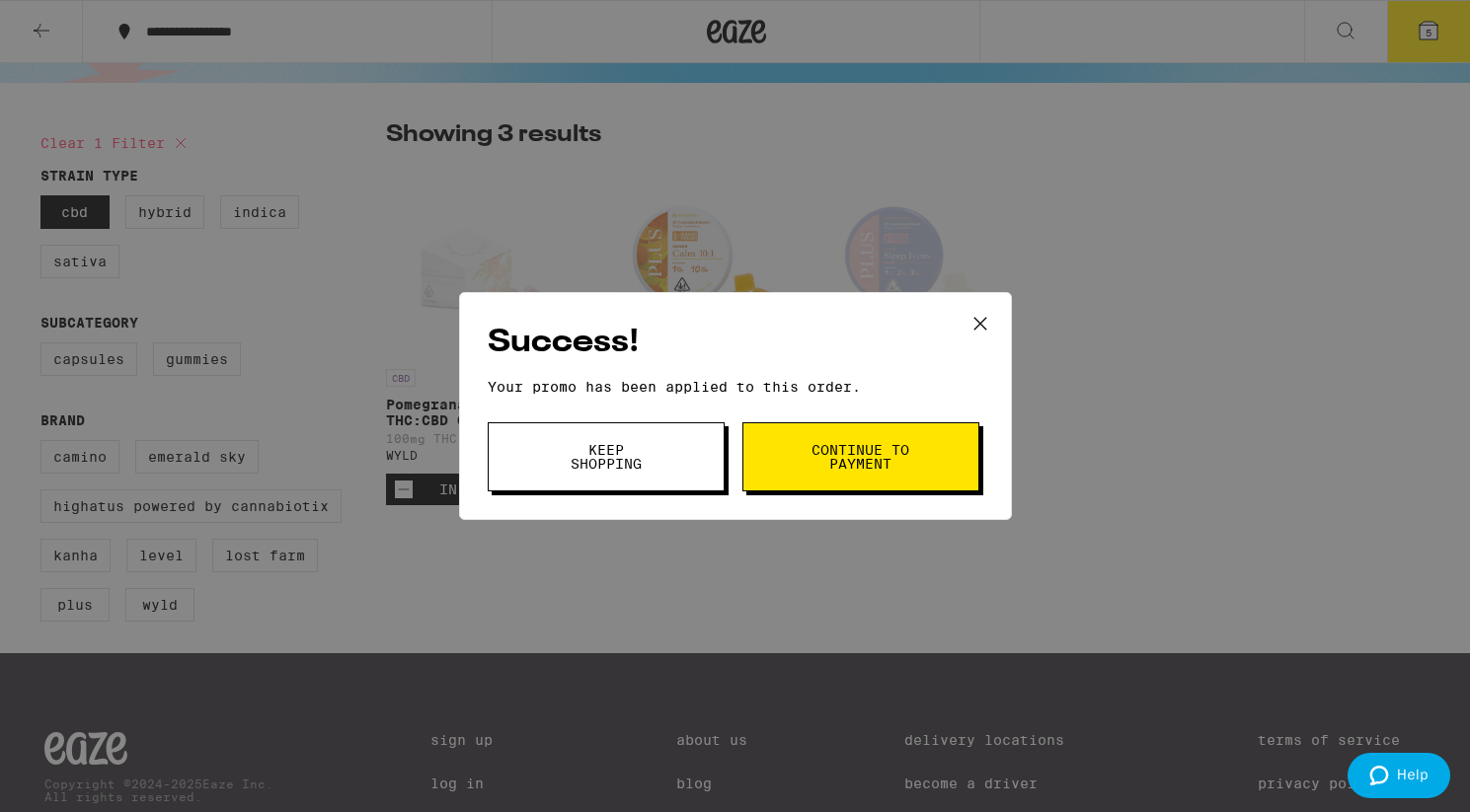 click on "Continue to payment" at bounding box center [861, 457] 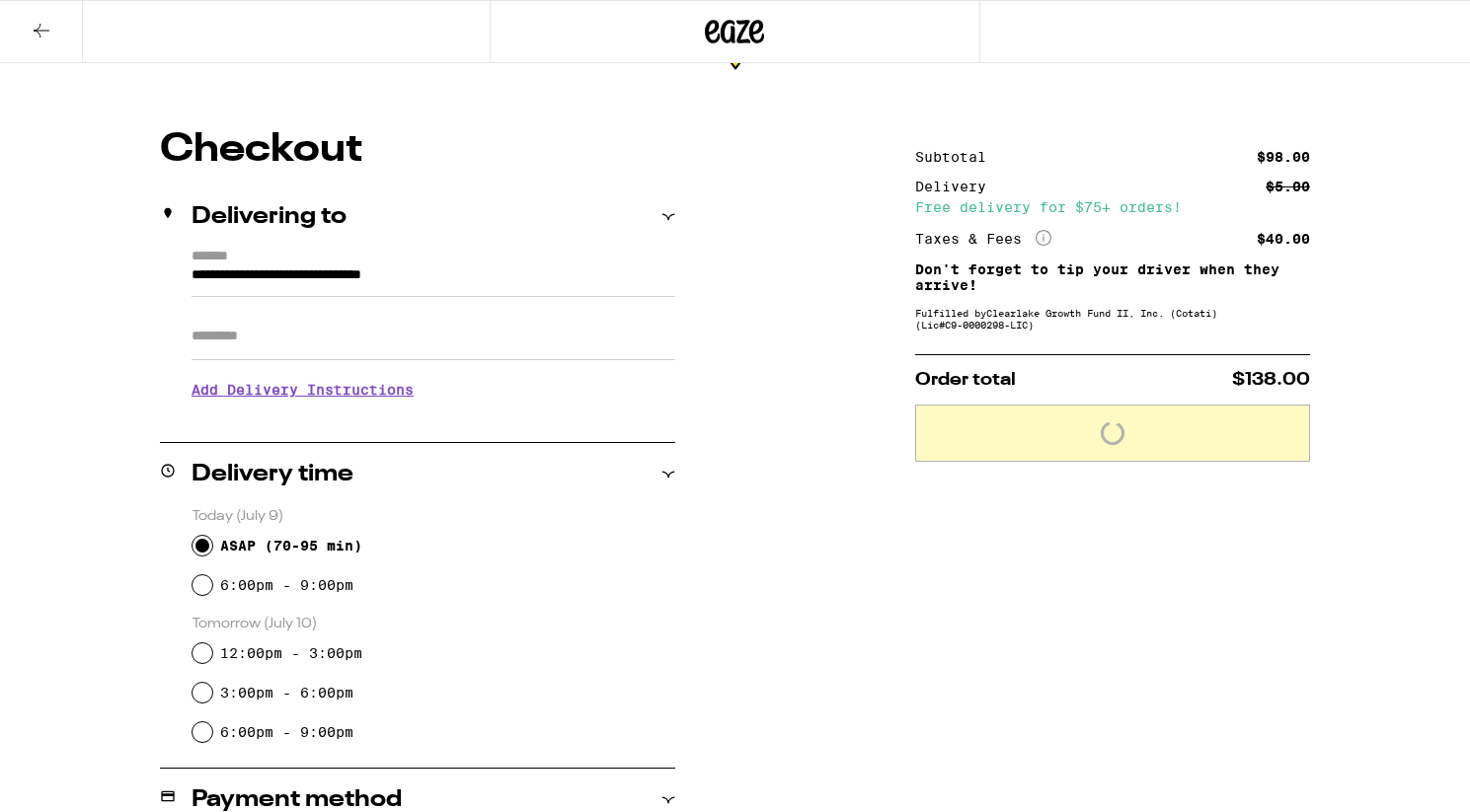 scroll, scrollTop: 0, scrollLeft: 0, axis: both 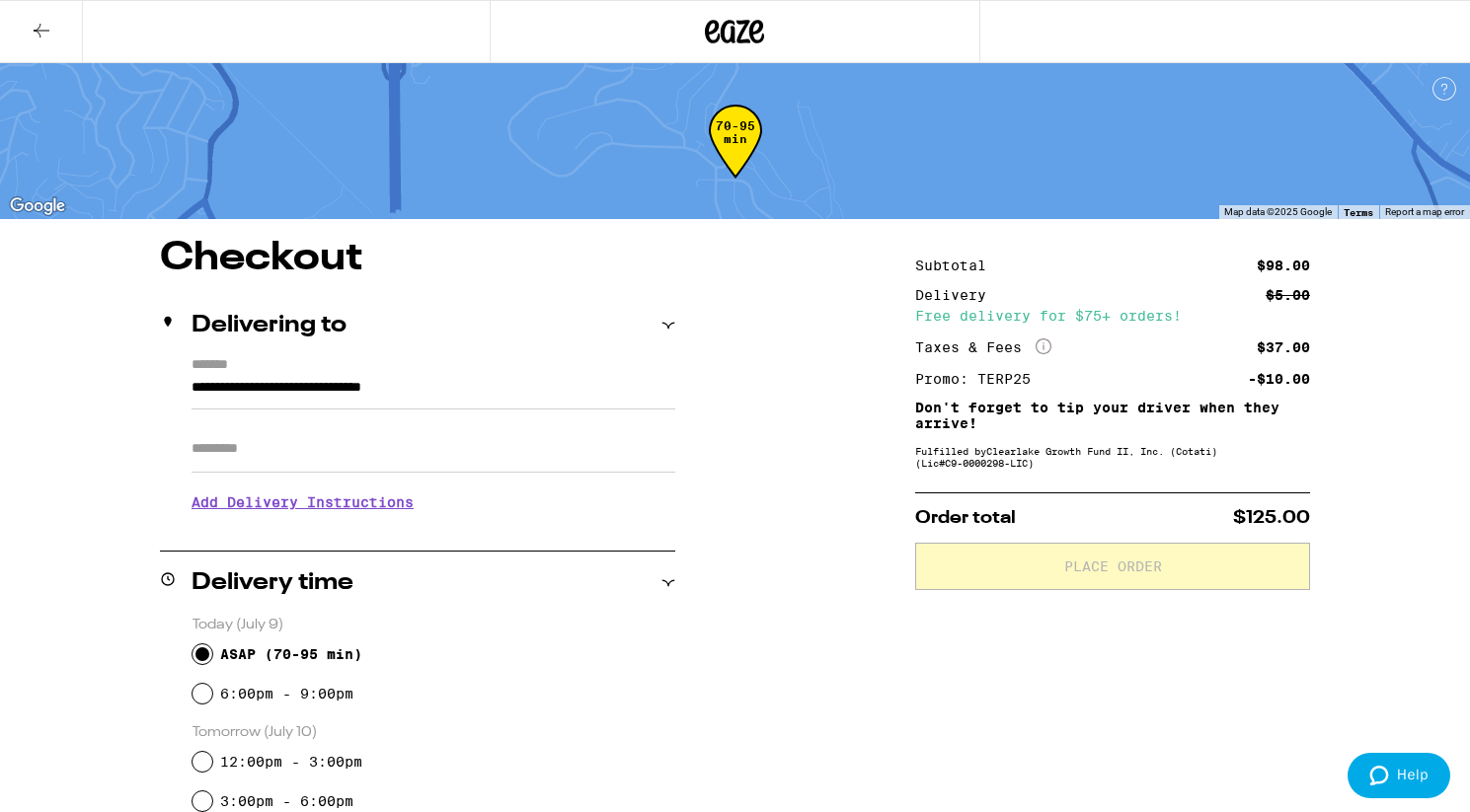 click on "Apt/Suite" at bounding box center (433, 449) 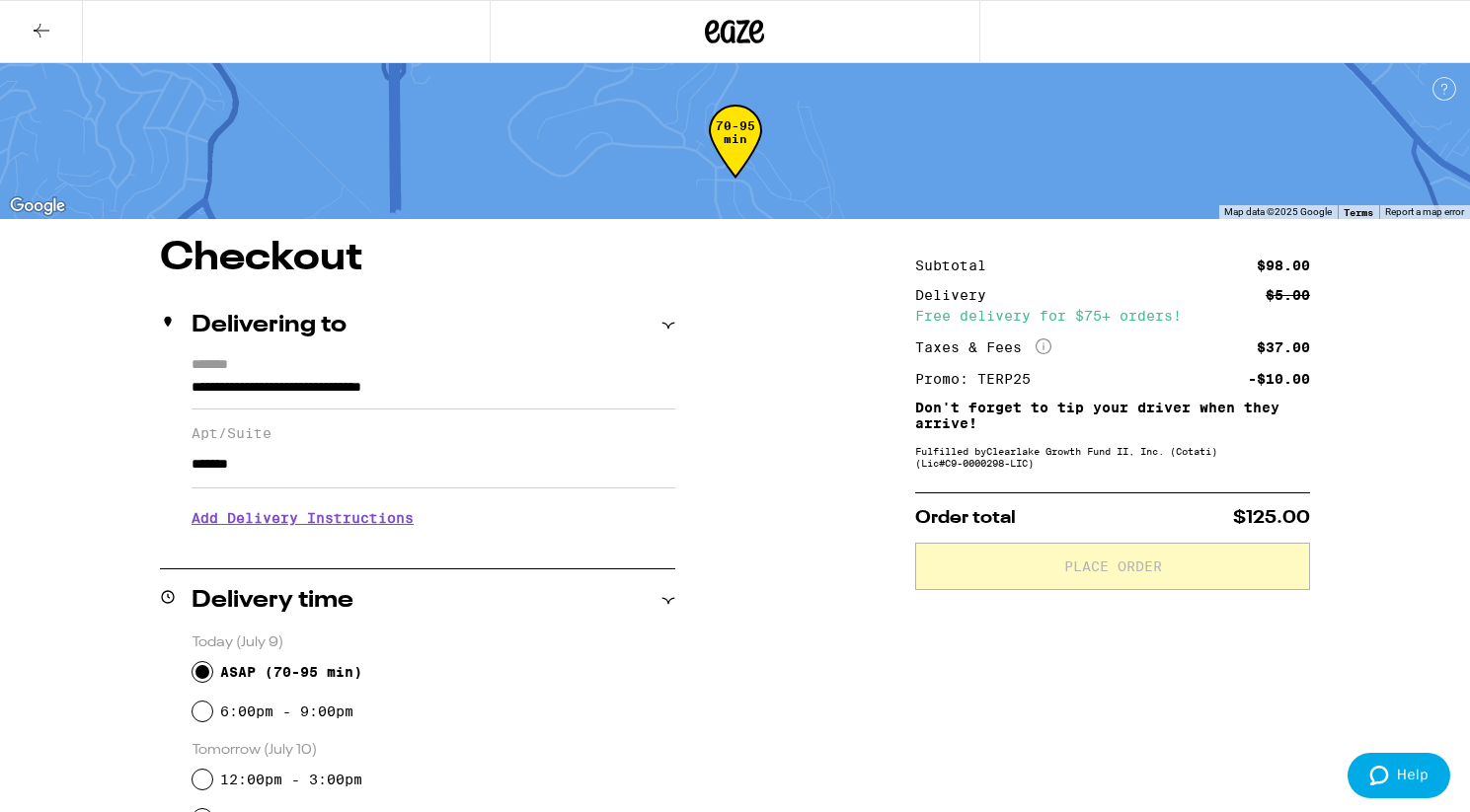 click on "Add Delivery Instructions" at bounding box center (433, 518) 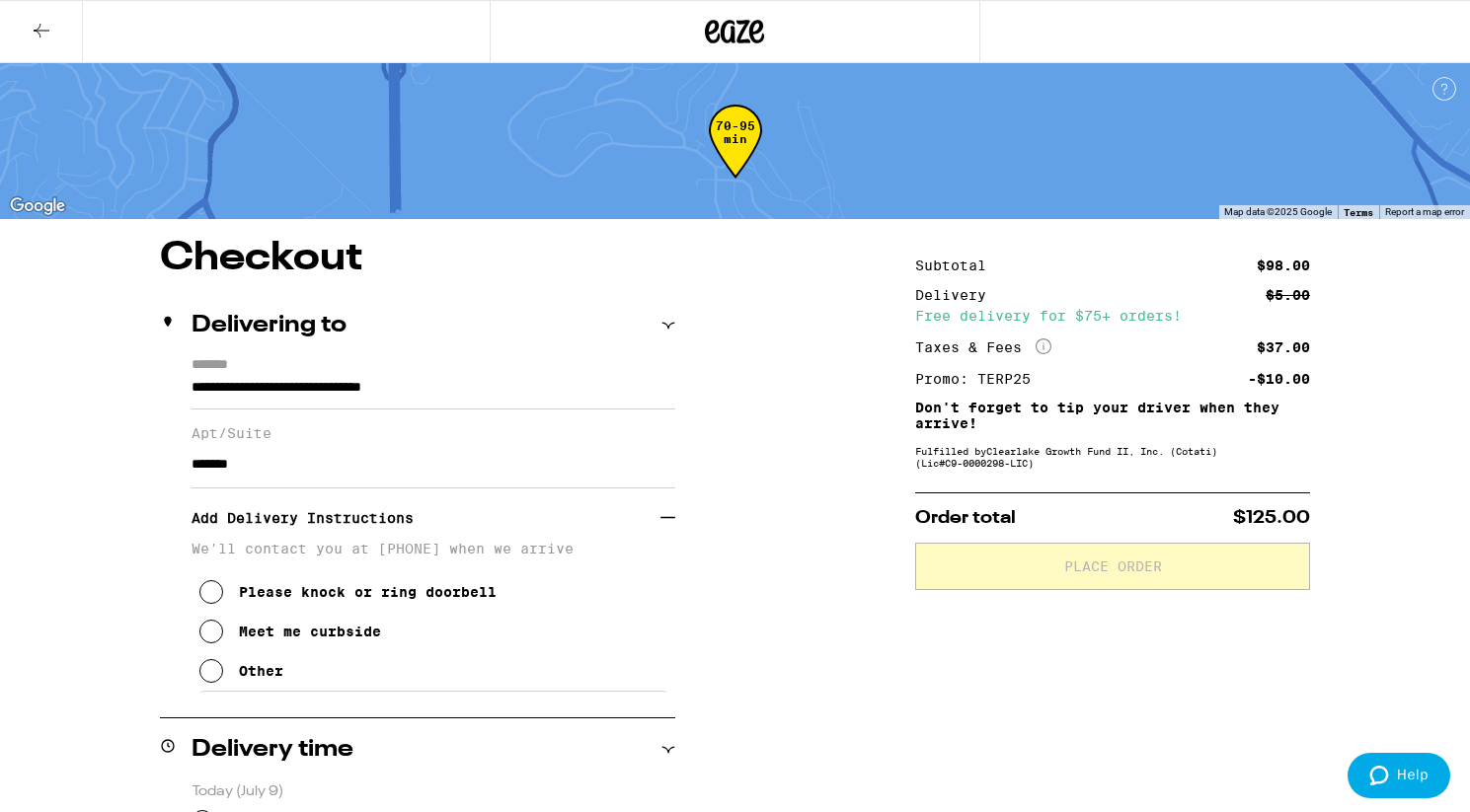 click on "We'll contact you at [PHONE] when we arrive" at bounding box center [433, 549] 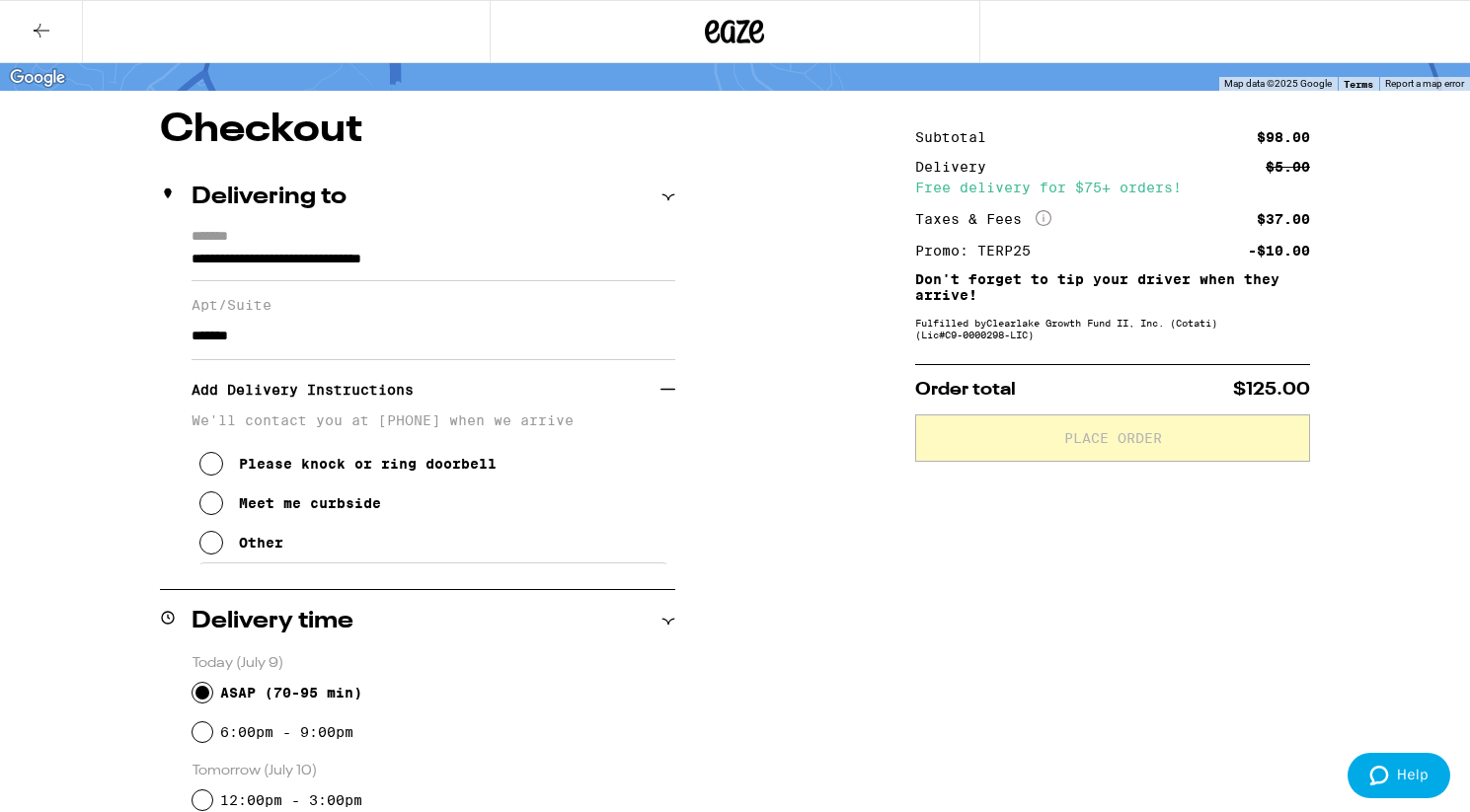 scroll, scrollTop: 138, scrollLeft: 0, axis: vertical 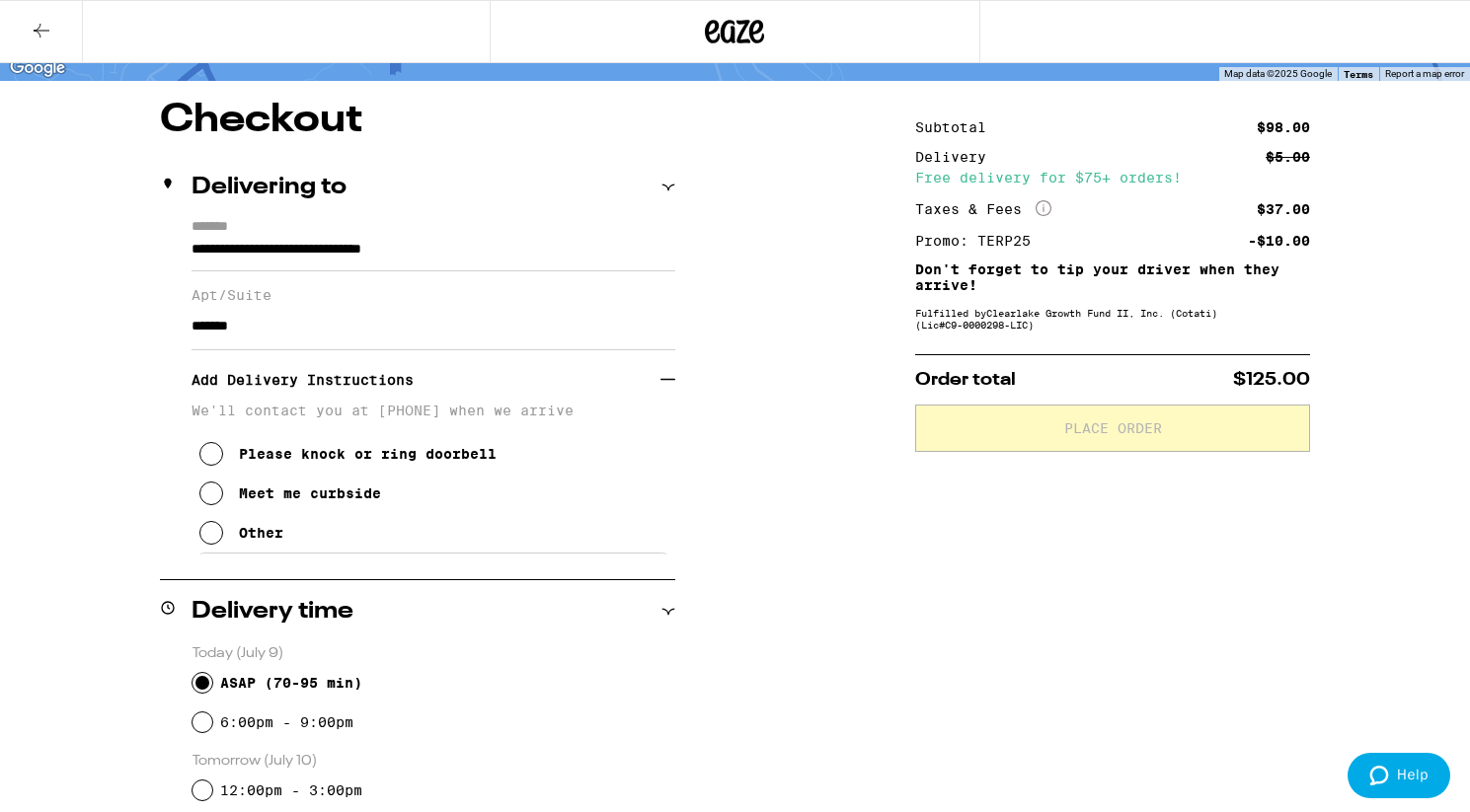 click at bounding box center (211, 454) 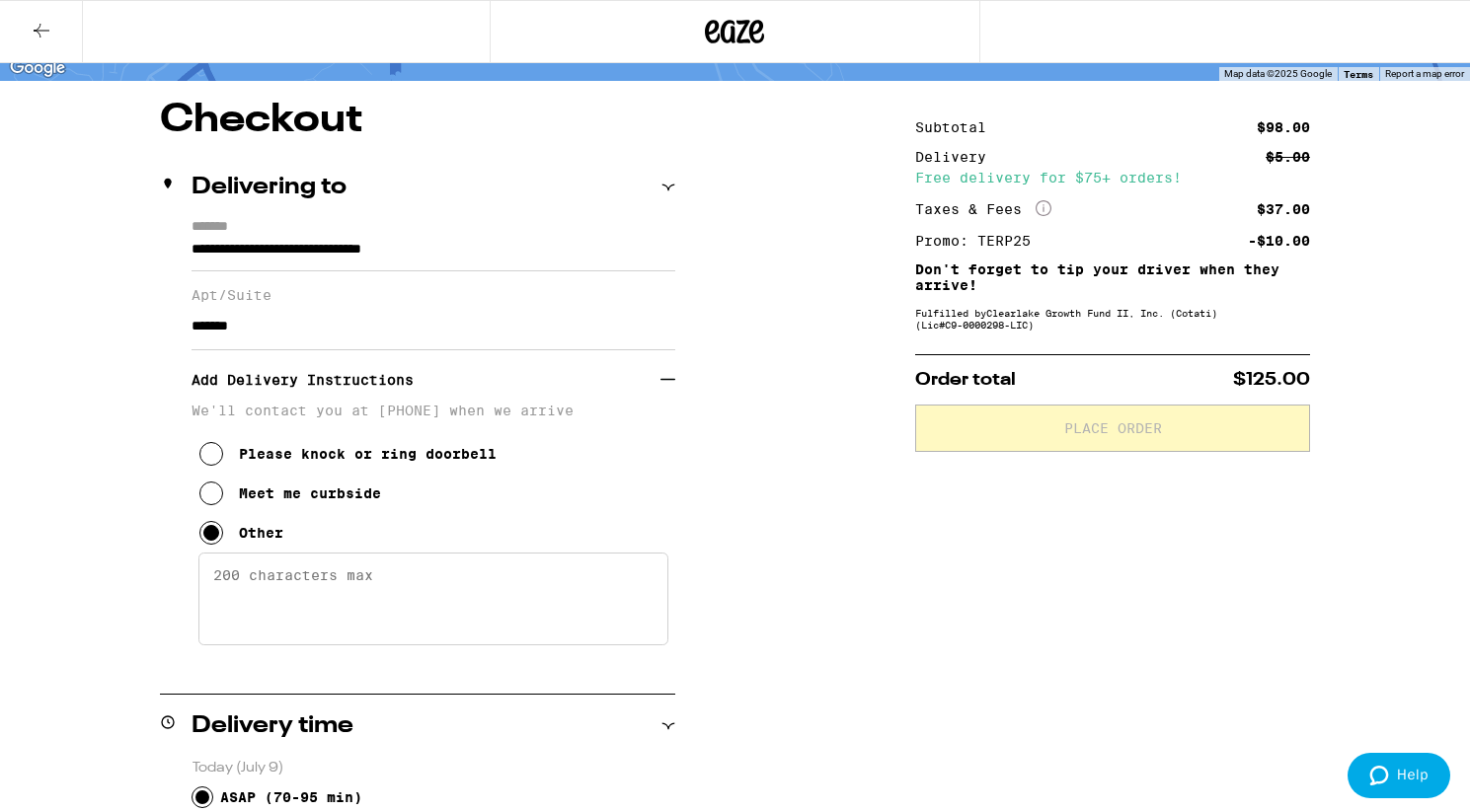click on "Enter any other delivery instructions you want driver to know" at bounding box center [433, 599] 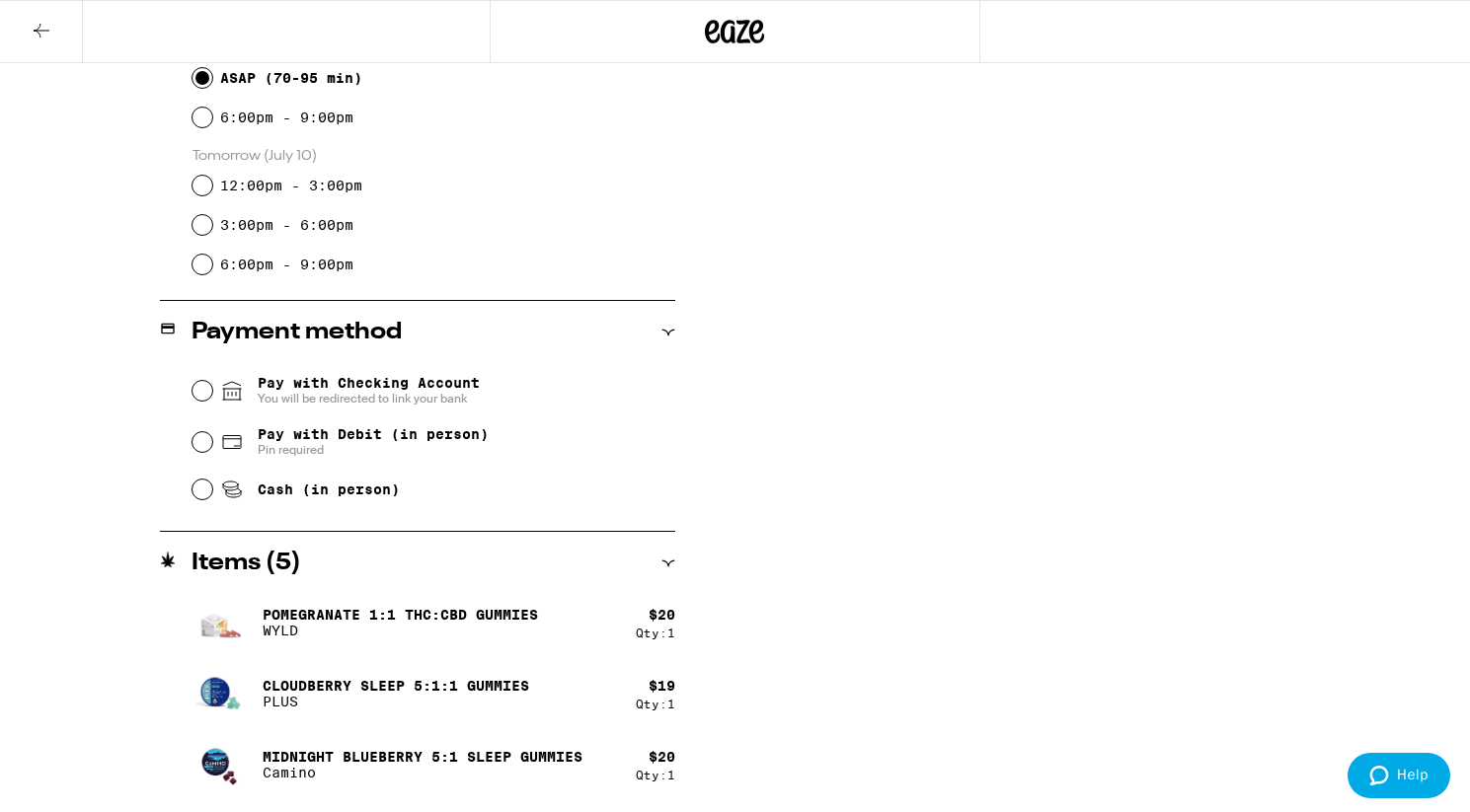 scroll, scrollTop: 858, scrollLeft: 0, axis: vertical 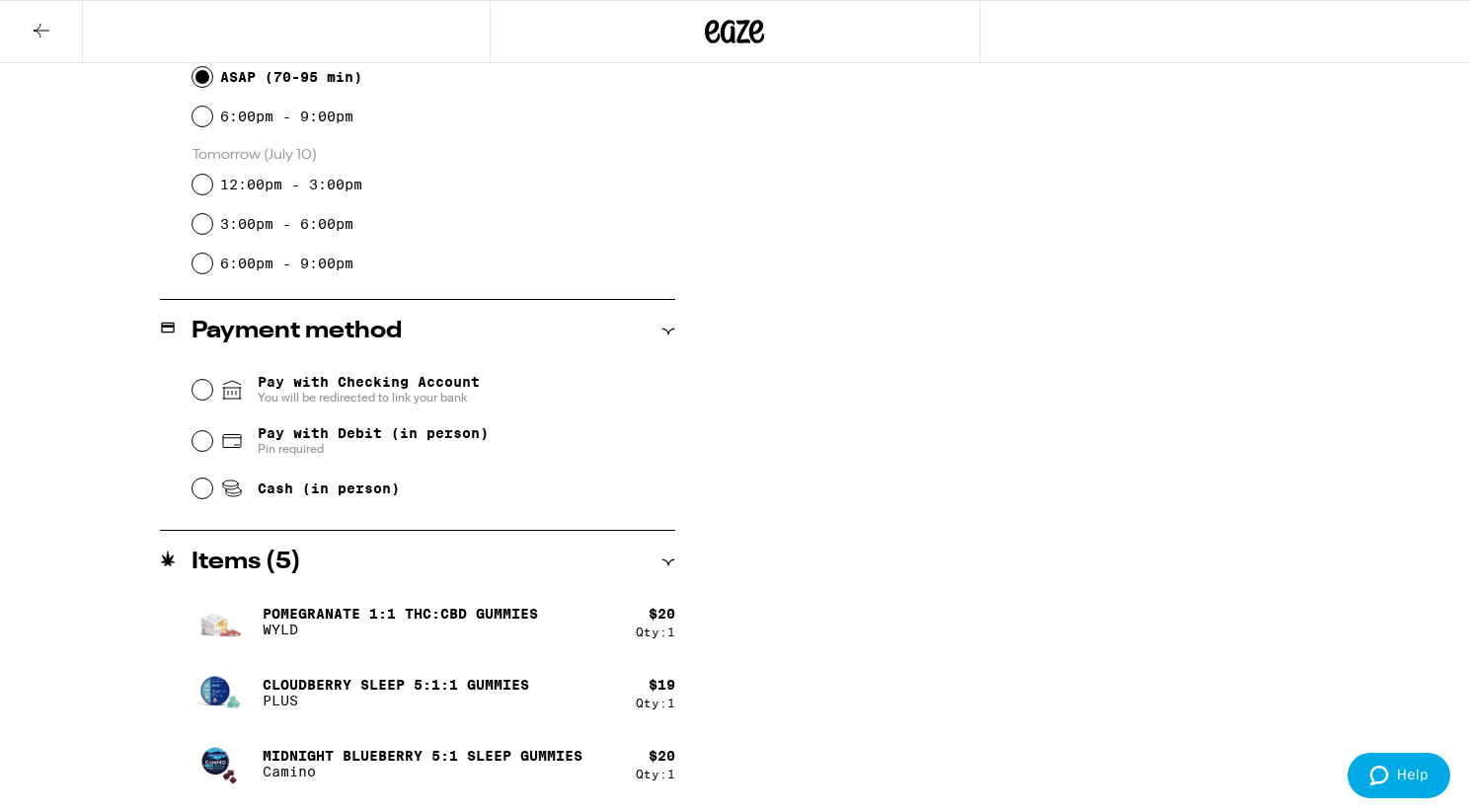 type on "Please stay on "[STREET]" as it veers towards the right by the water. Stop at Building #[NUMBER]. Apt [NUMBER] is located in Building #[NUMBER] on the [ORDINAL] floor. Stairs or elevator is available. Thanks." 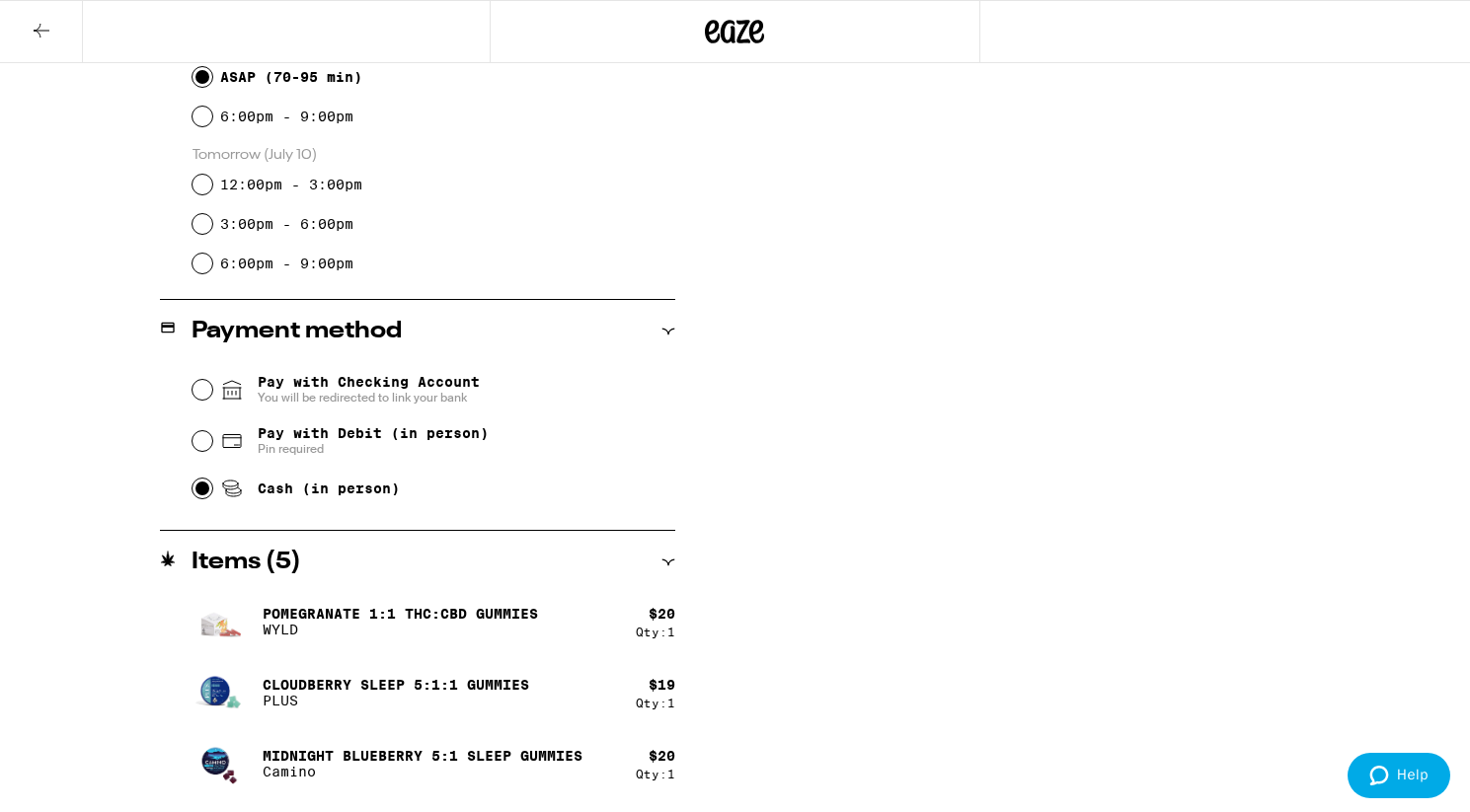 click on "Cash (in person)" at bounding box center [202, 488] 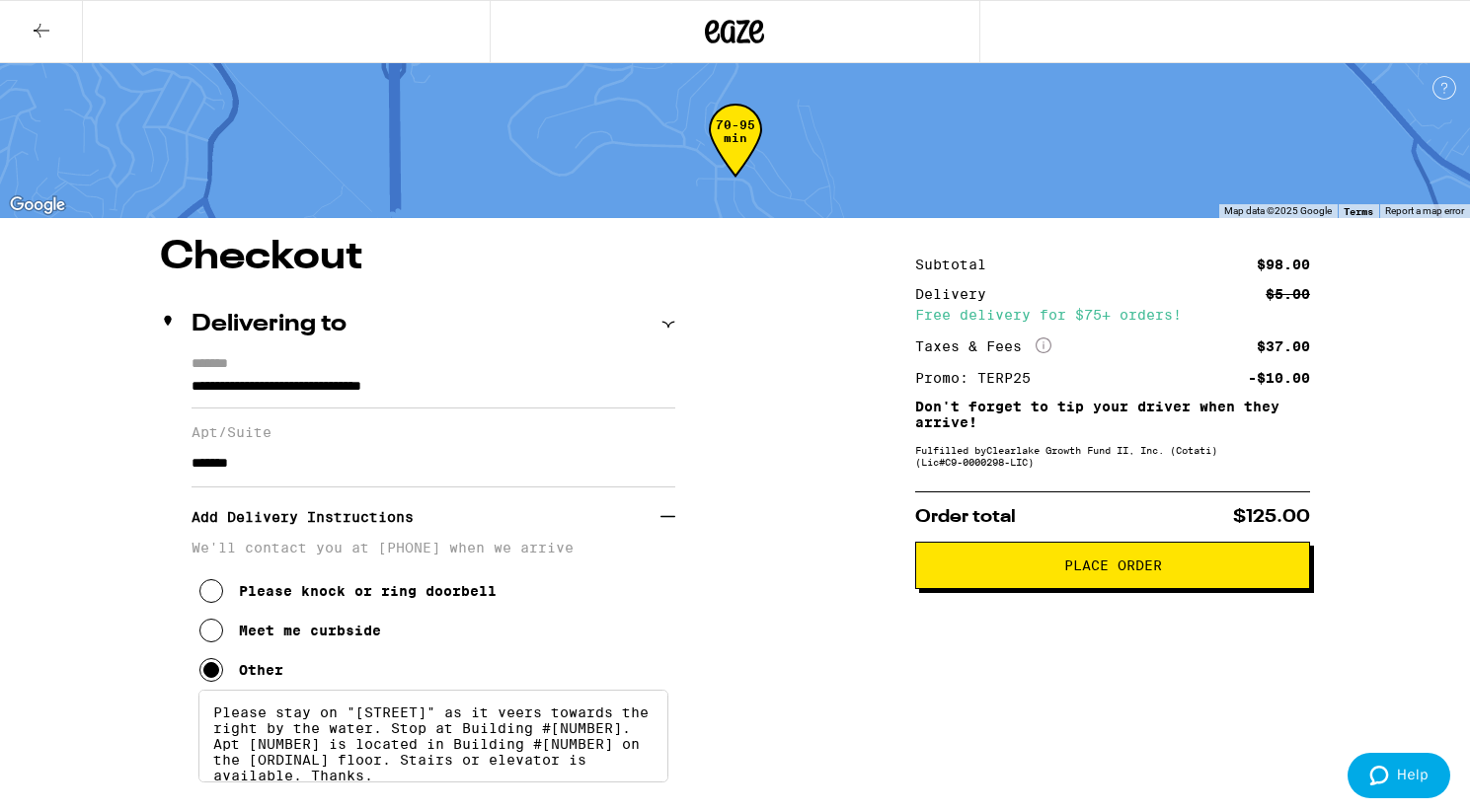 scroll, scrollTop: 0, scrollLeft: 0, axis: both 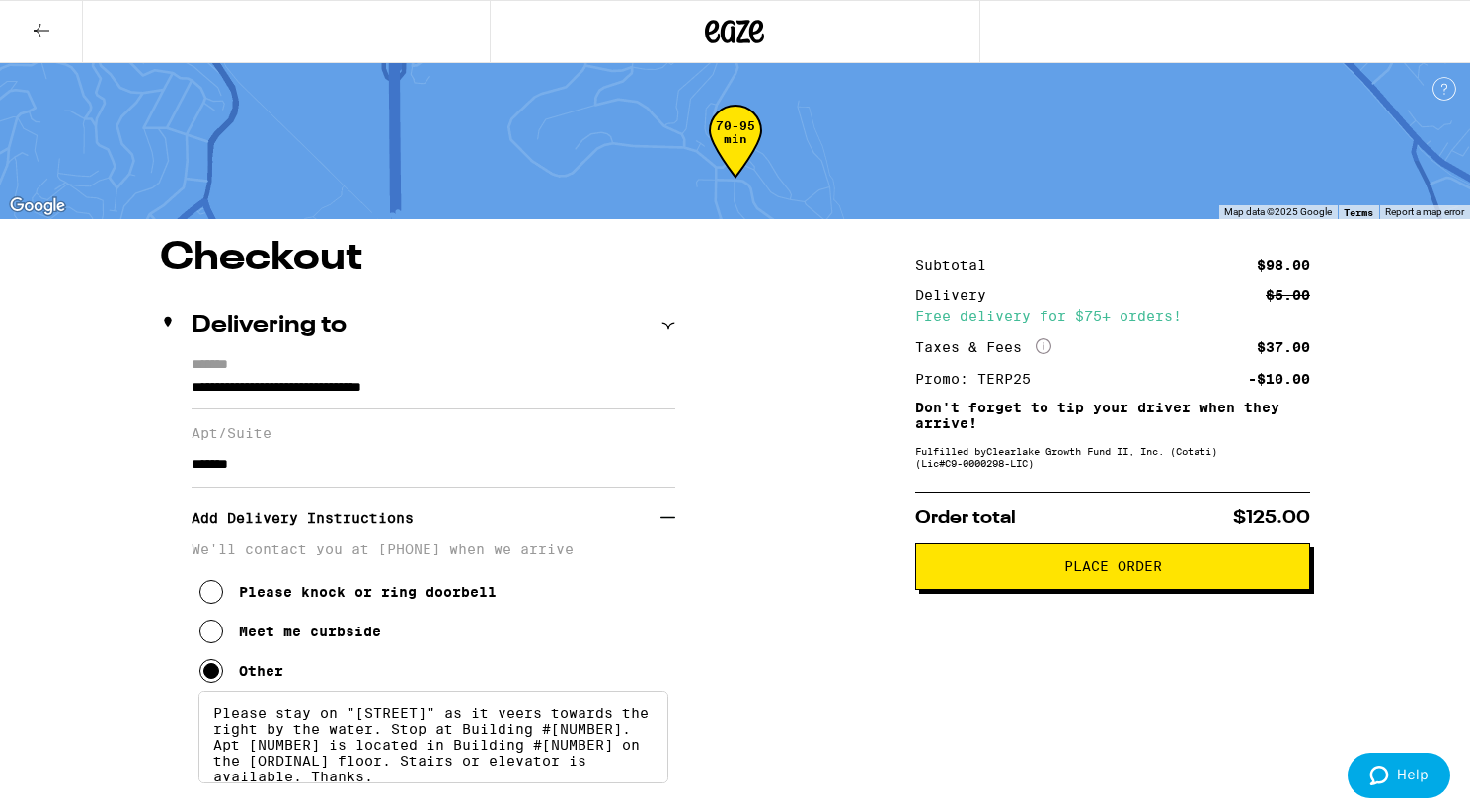 click on "Place Order" at bounding box center [1113, 566] 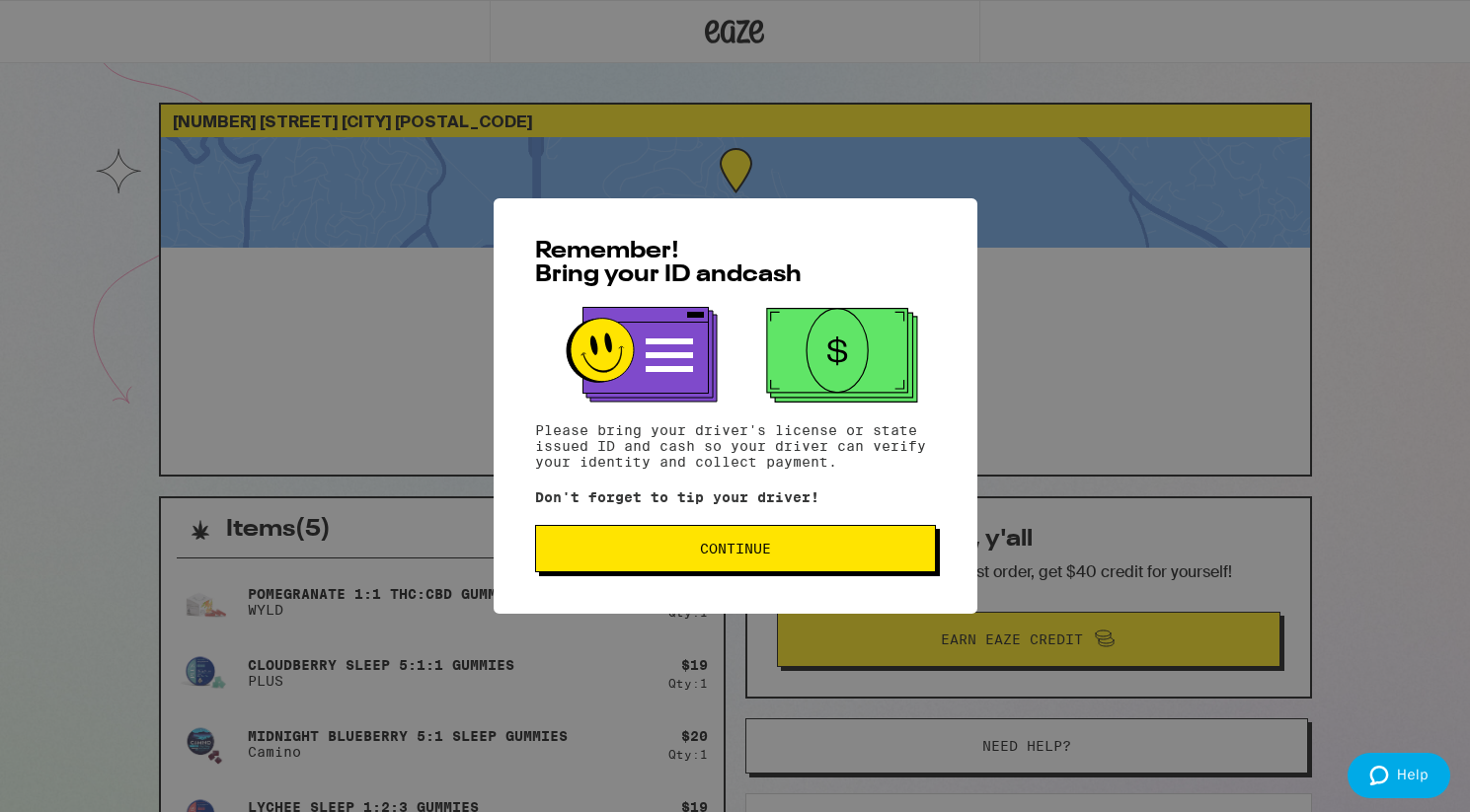 click on "Continue" at bounding box center (735, 549) 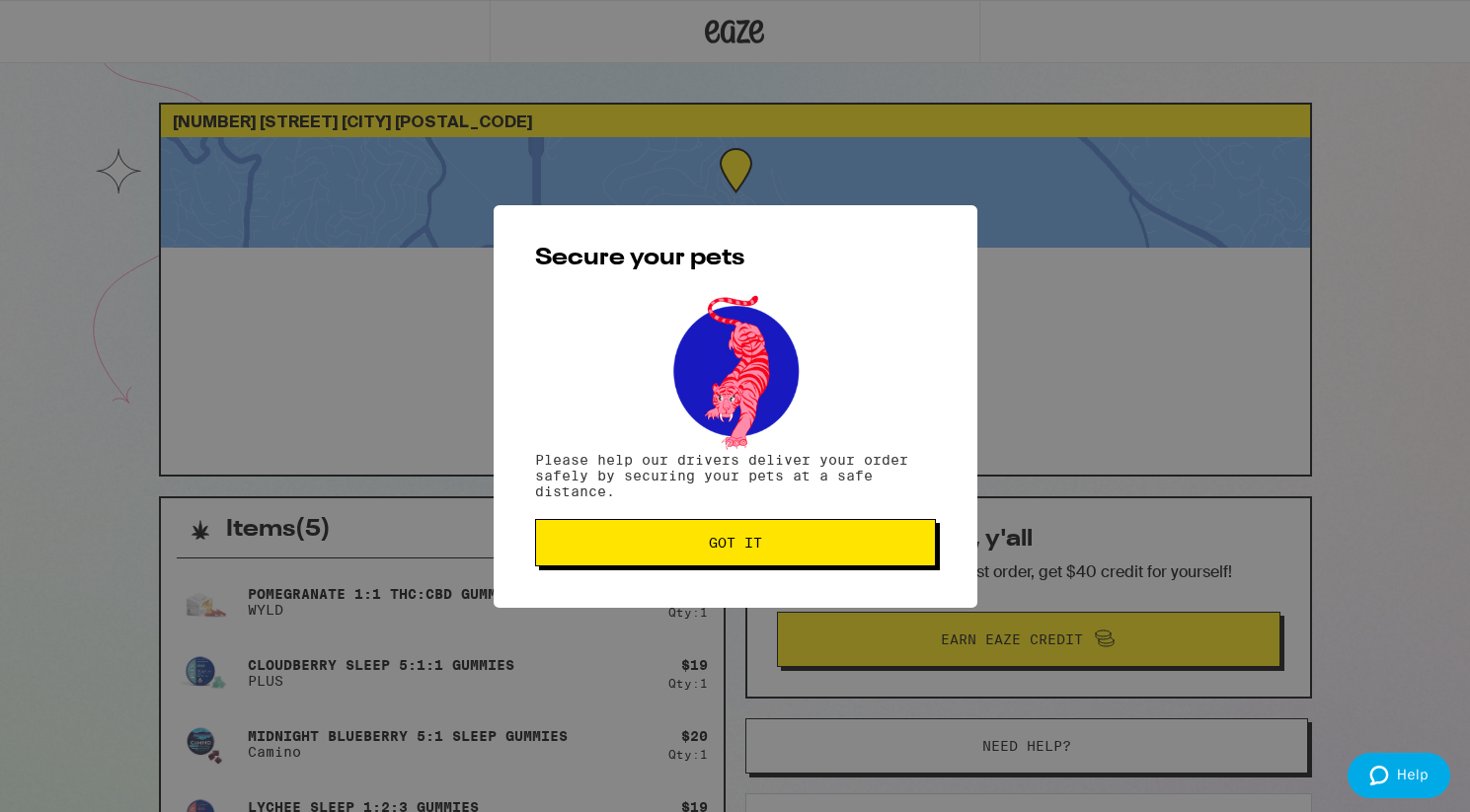 click on "Got it" at bounding box center (735, 543) 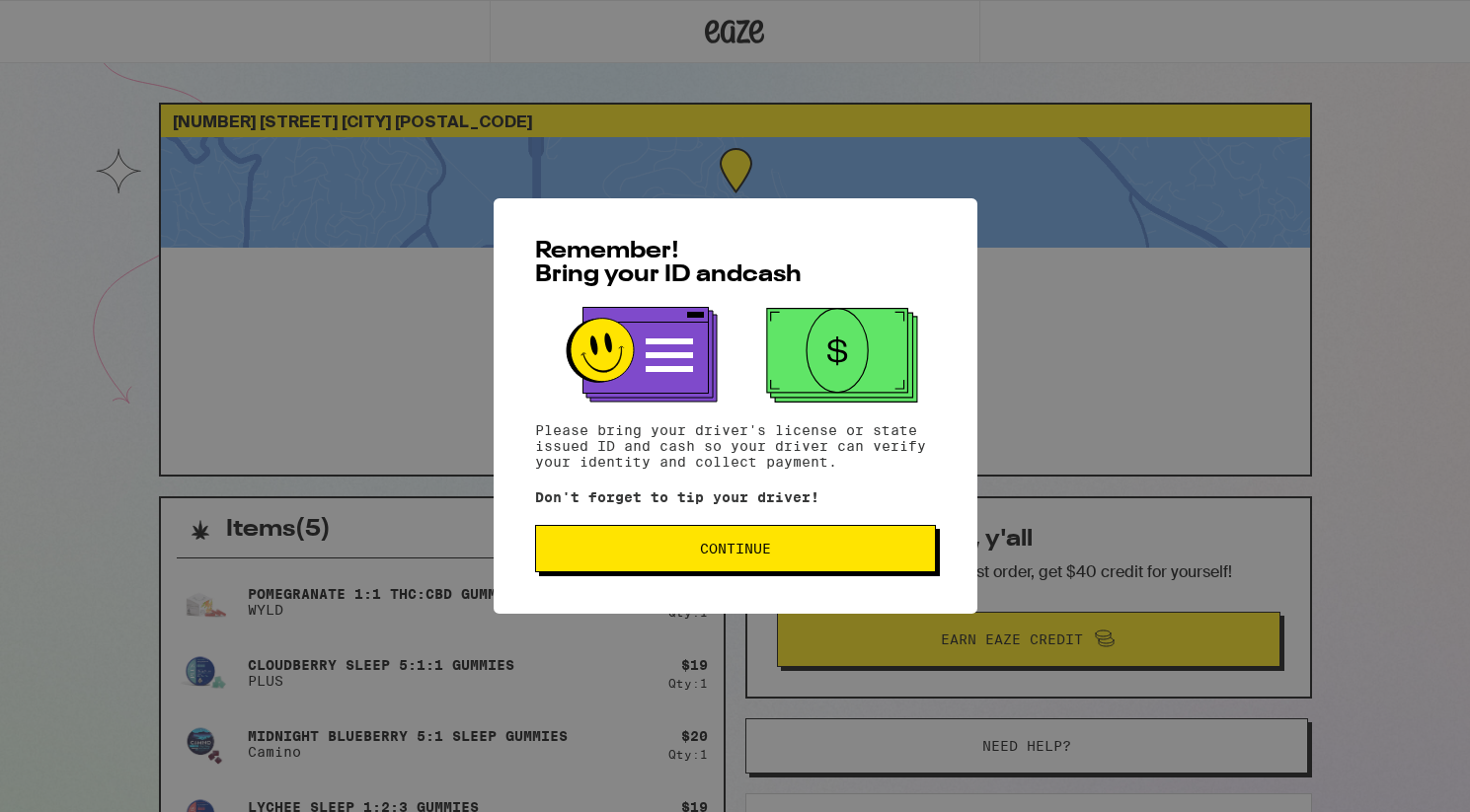 scroll, scrollTop: 0, scrollLeft: 0, axis: both 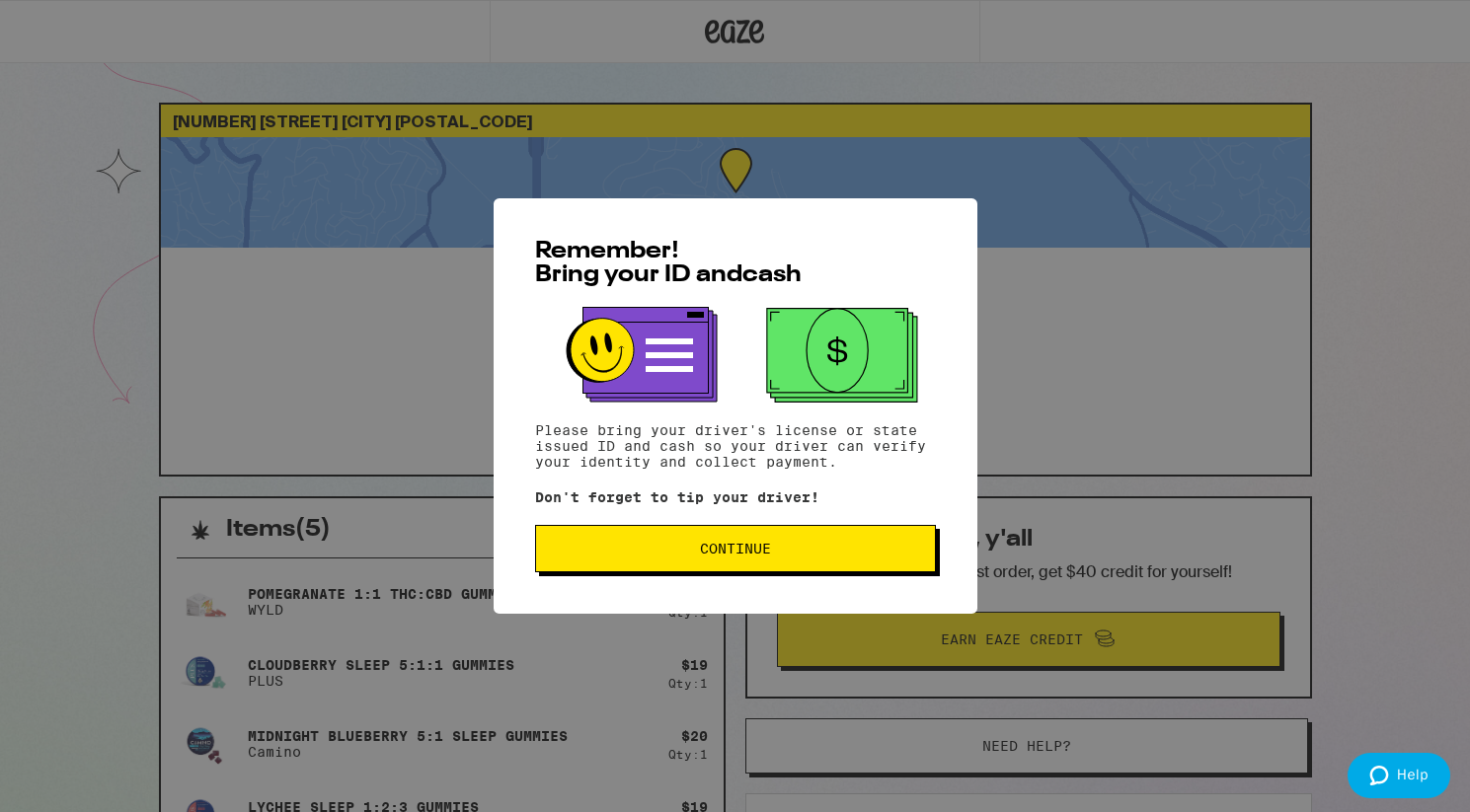 click on "Continue" at bounding box center (735, 549) 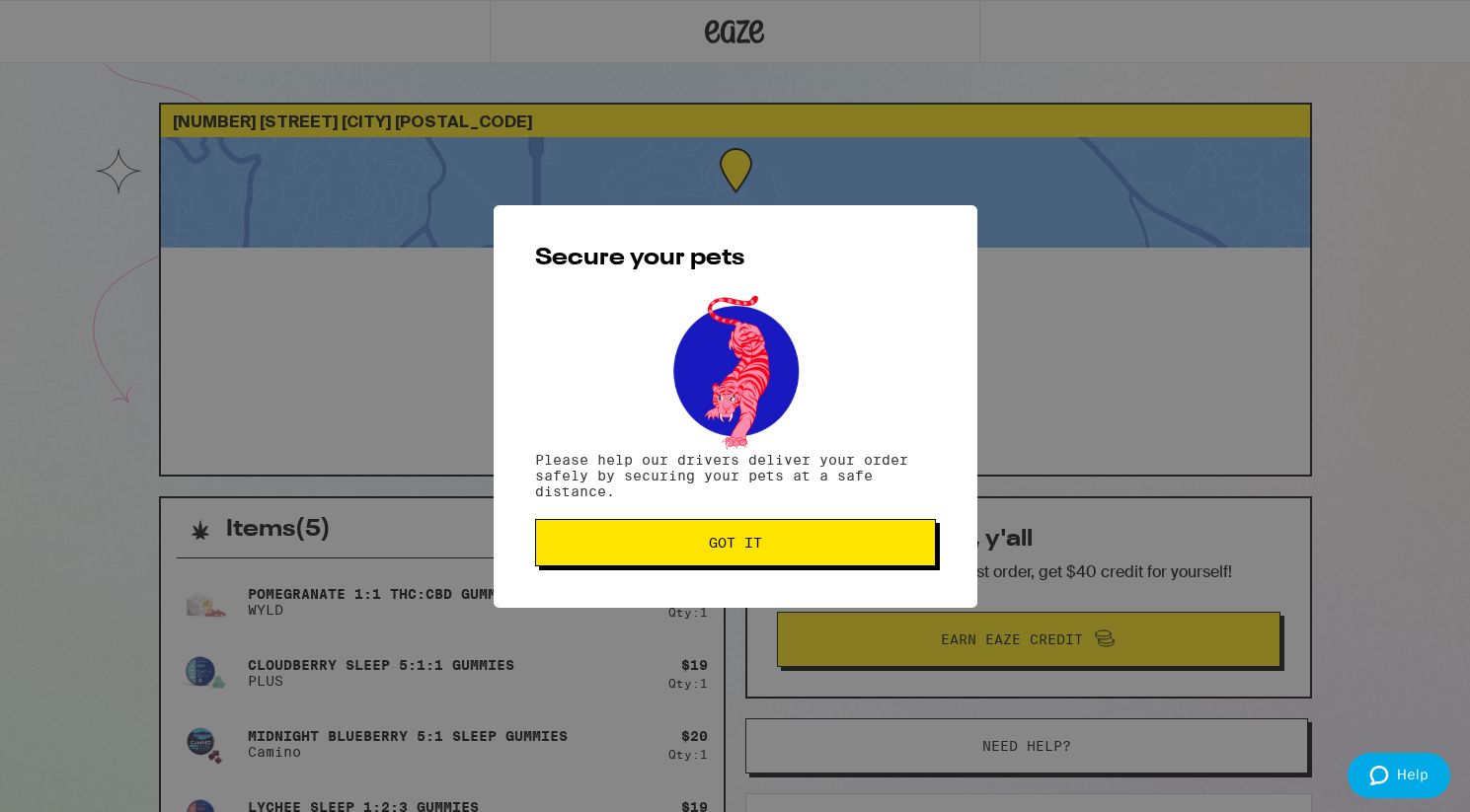 scroll, scrollTop: 0, scrollLeft: 0, axis: both 